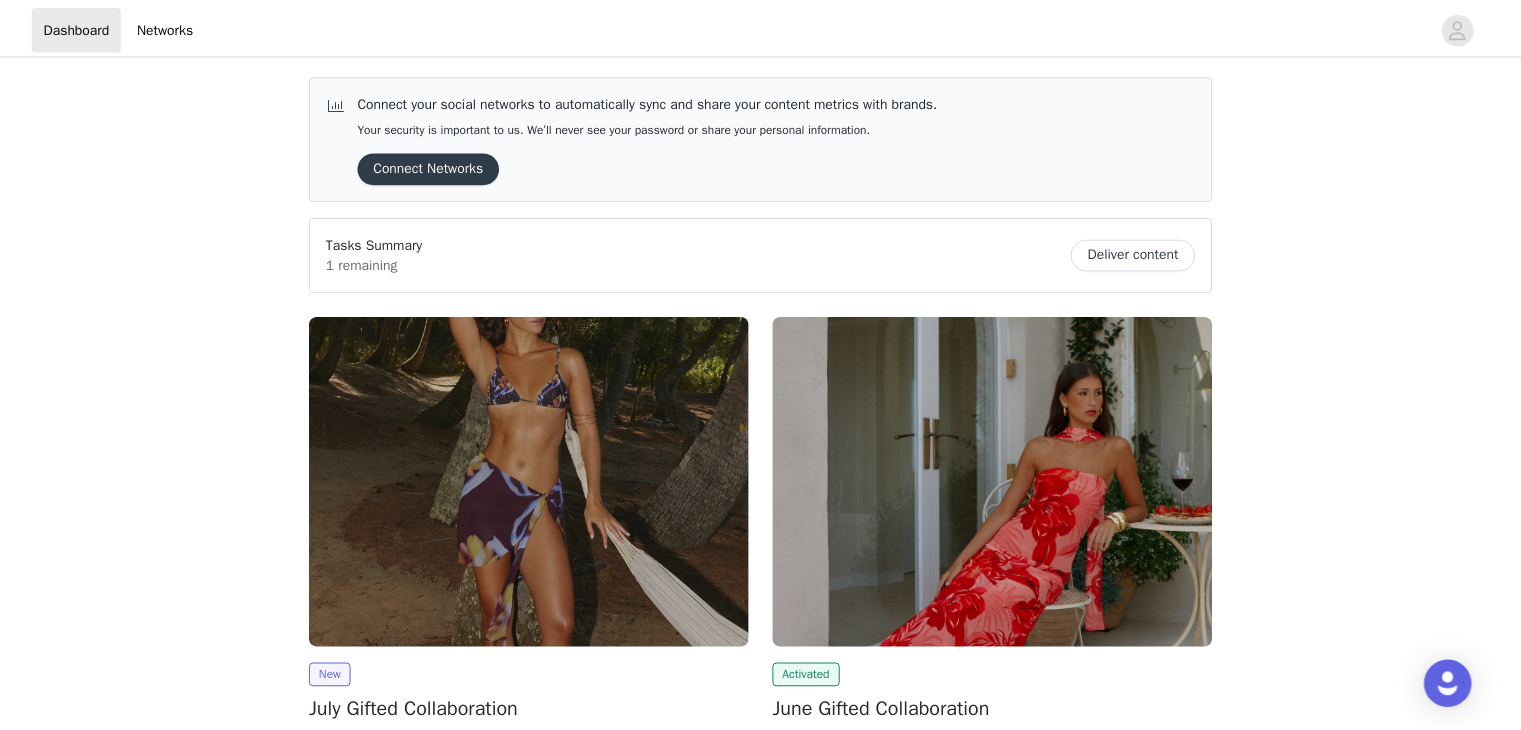 scroll, scrollTop: 0, scrollLeft: 0, axis: both 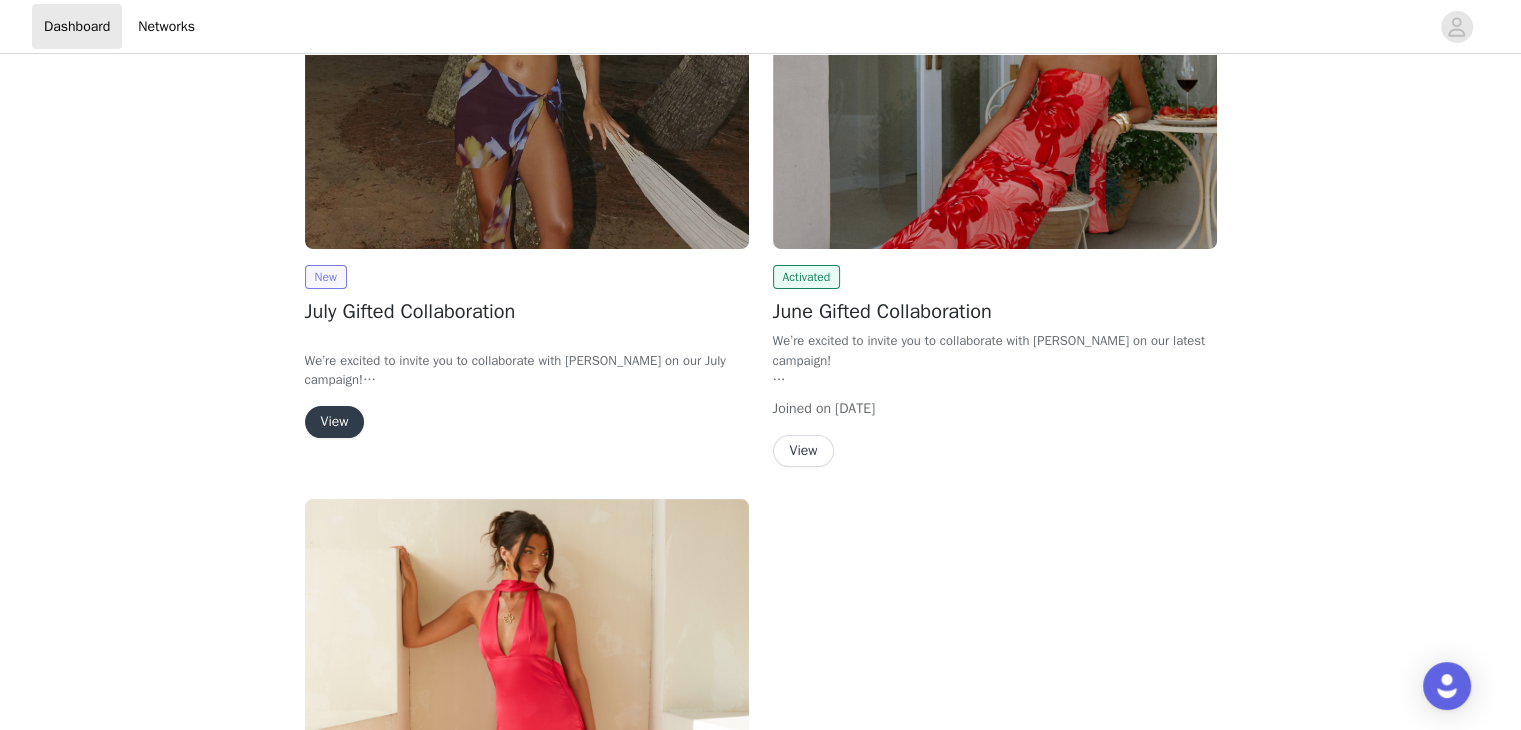 click on "New" at bounding box center [326, 277] 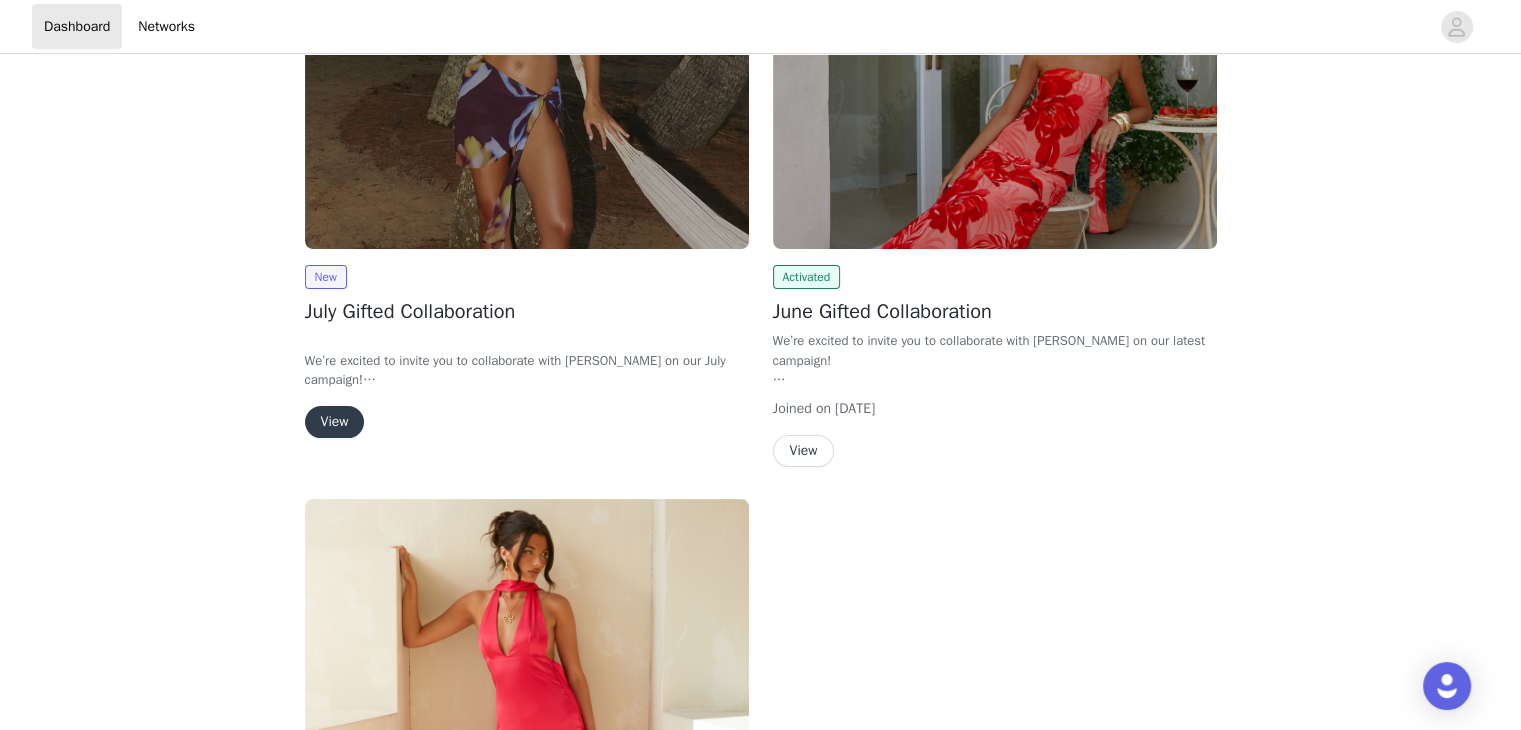 click on "View" at bounding box center (335, 422) 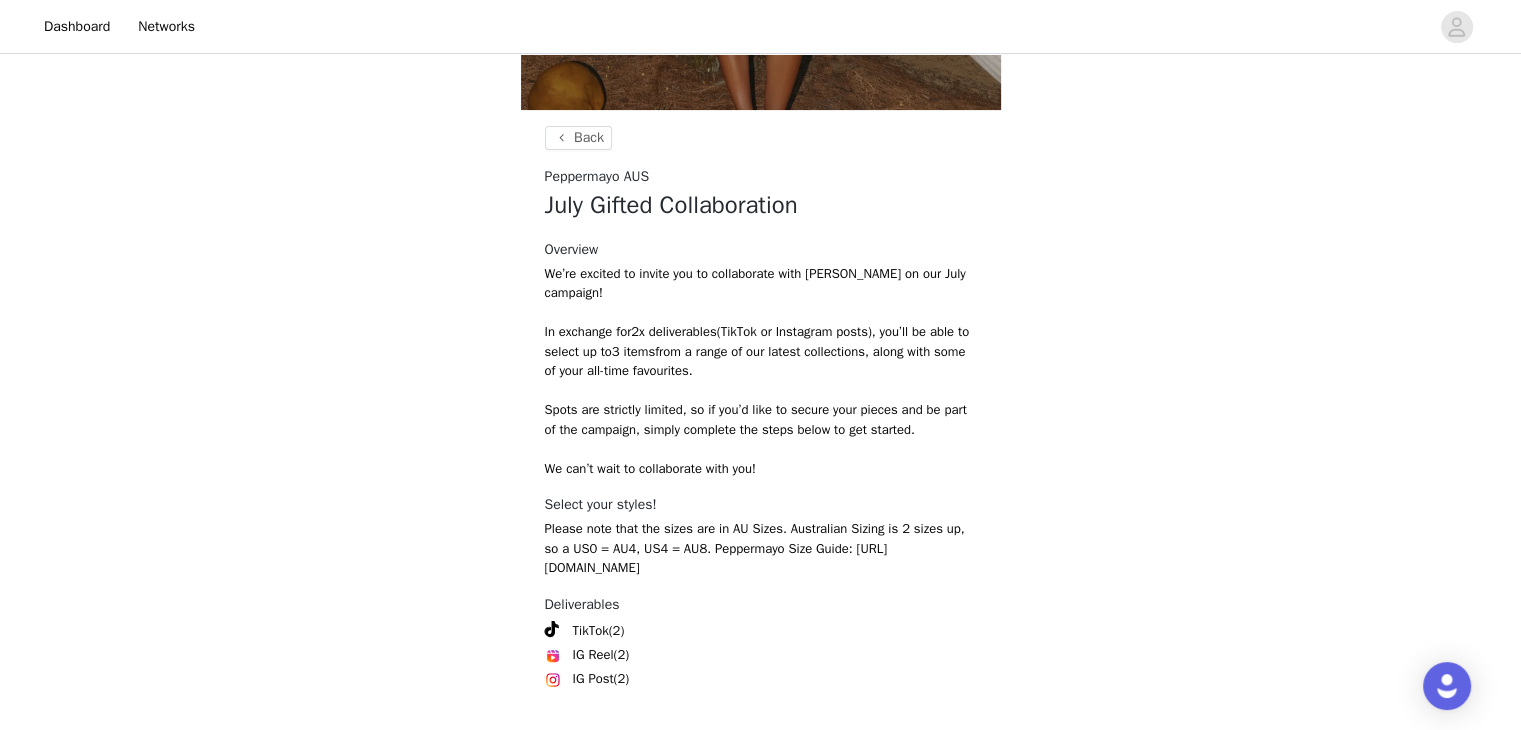 scroll, scrollTop: 572, scrollLeft: 0, axis: vertical 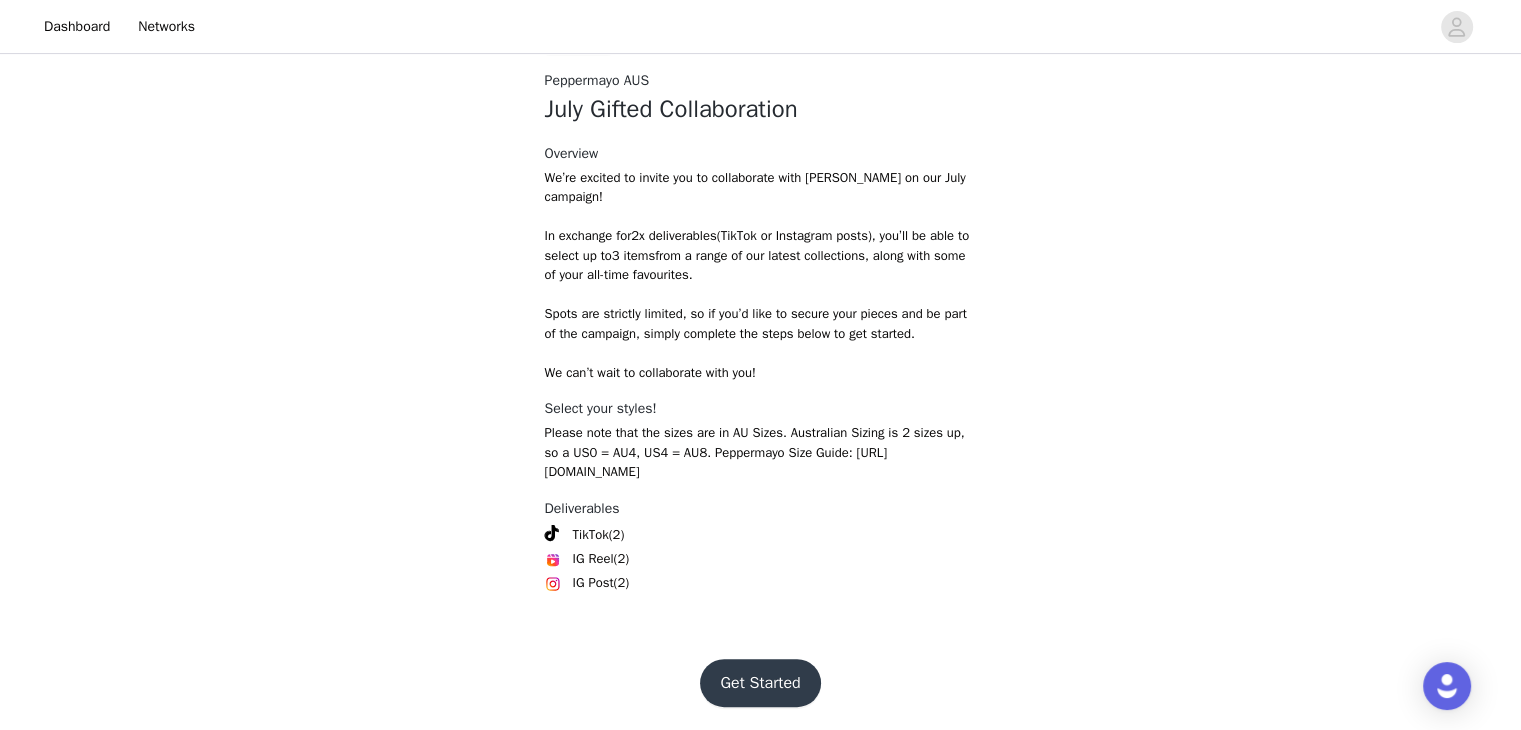 click on "Get Started" at bounding box center [760, 683] 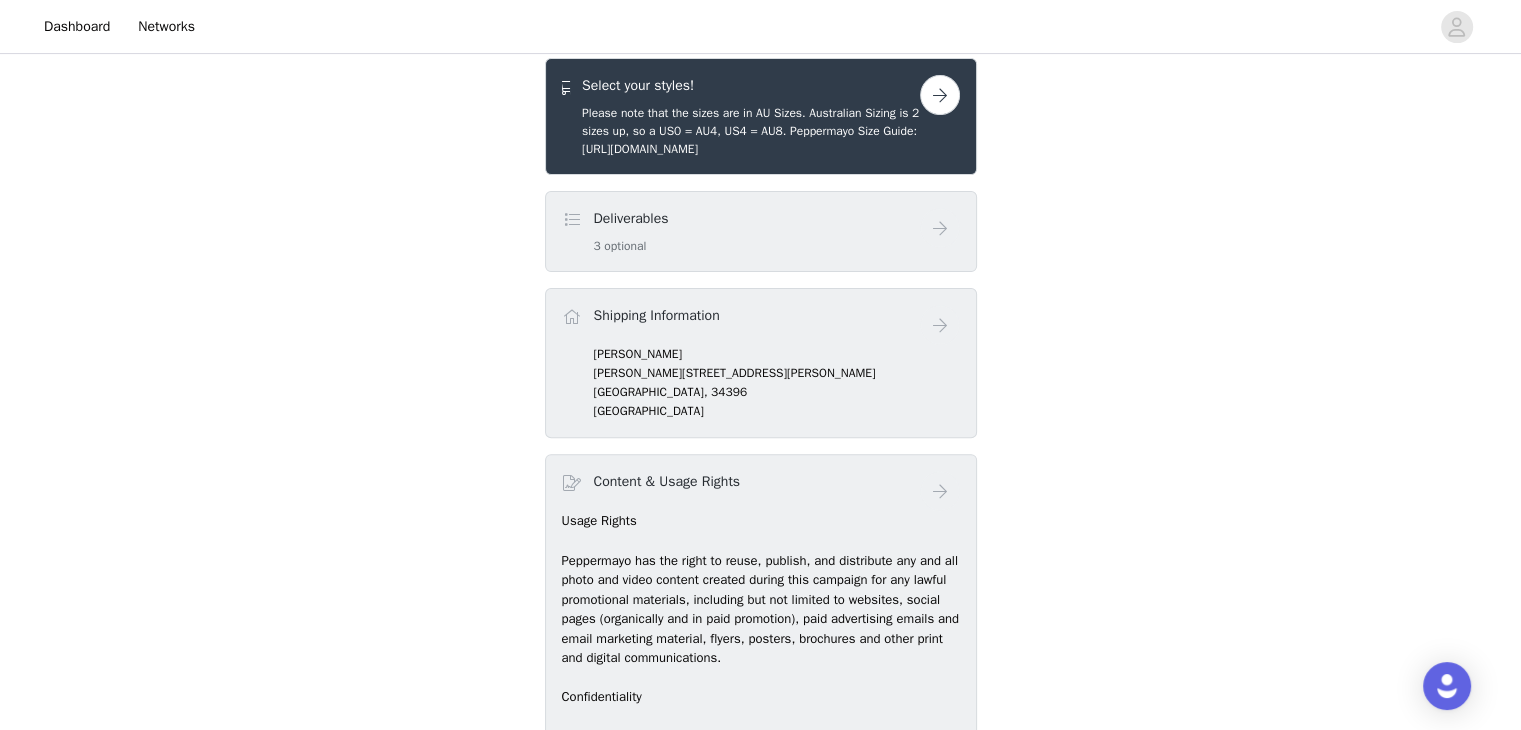 scroll, scrollTop: 600, scrollLeft: 0, axis: vertical 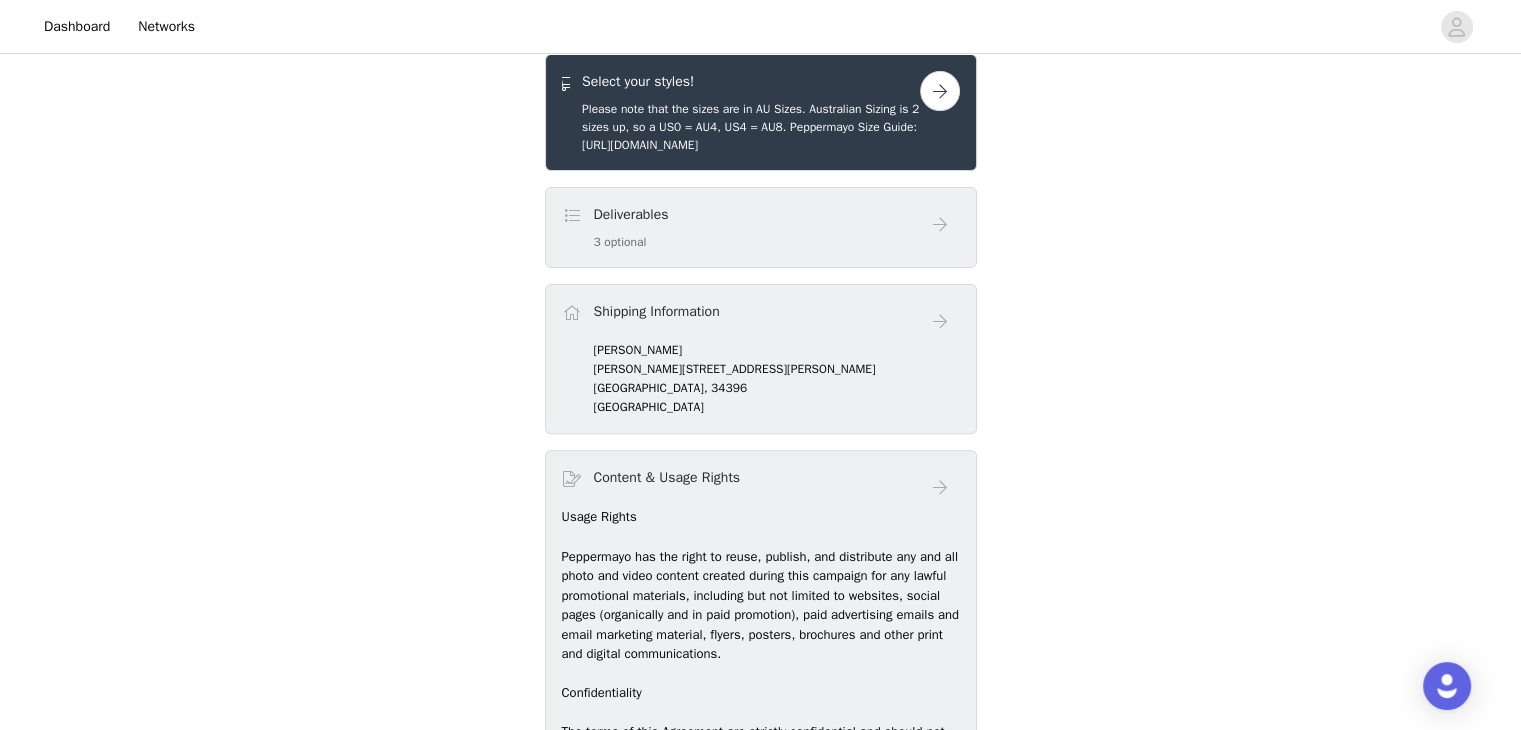 click at bounding box center (940, 91) 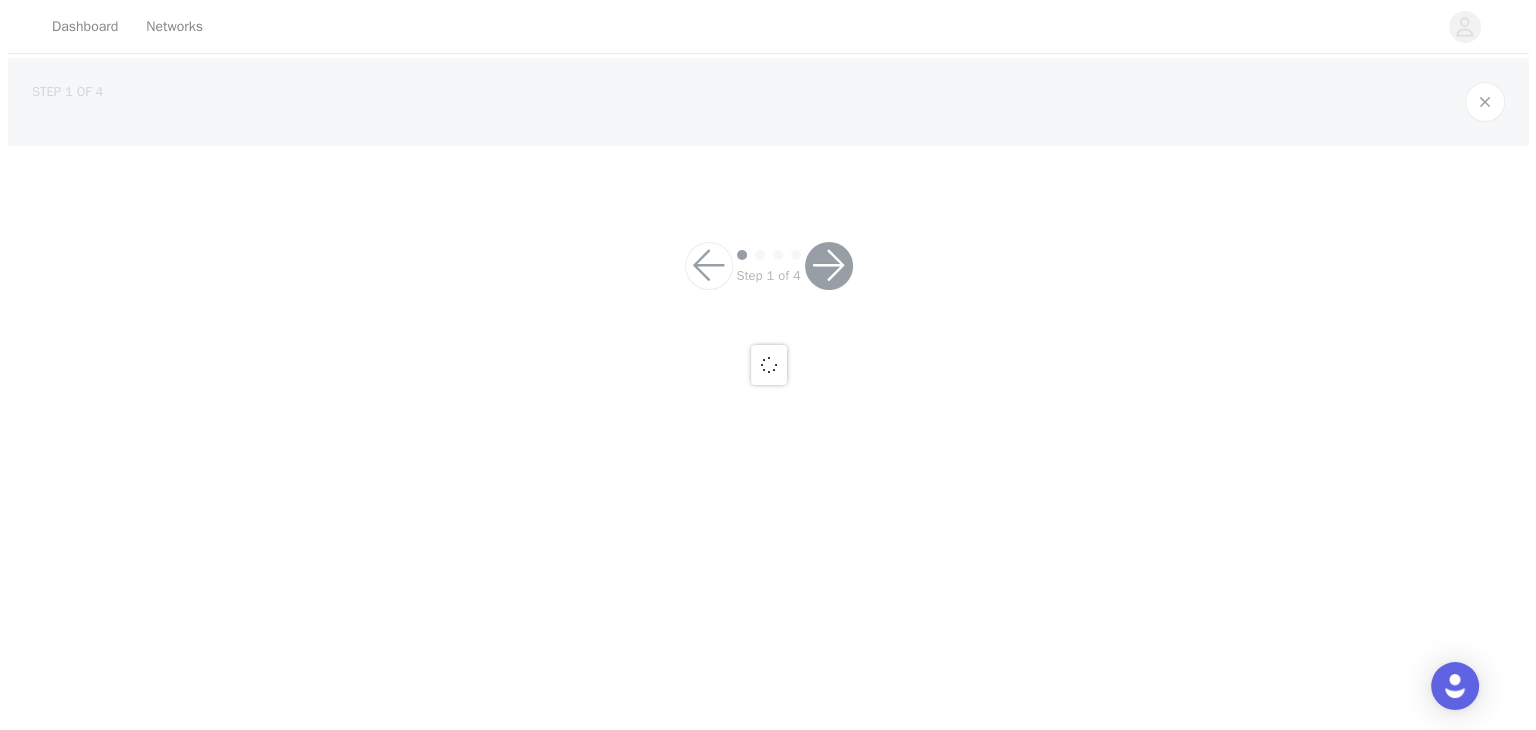 scroll, scrollTop: 0, scrollLeft: 0, axis: both 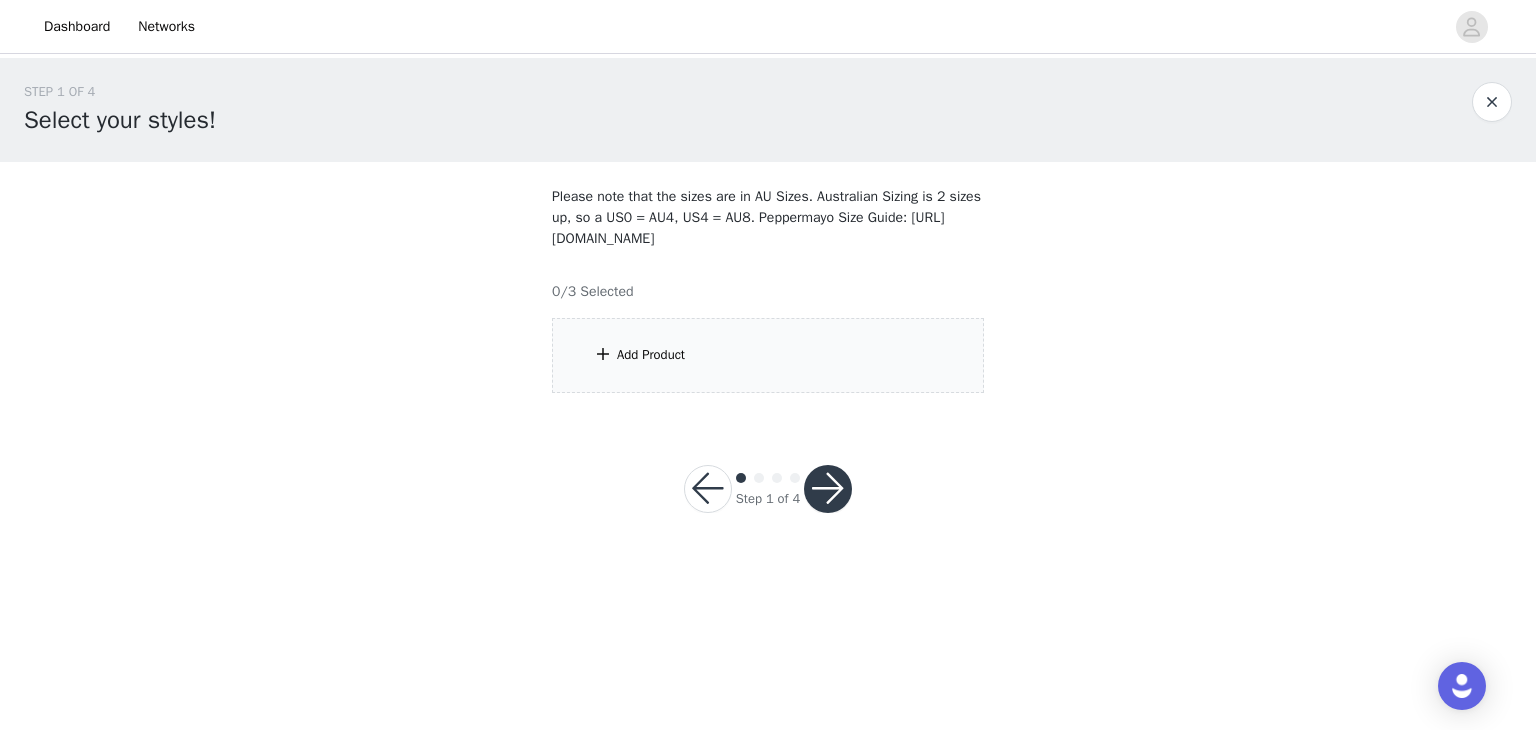 click on "Add Product" at bounding box center [768, 355] 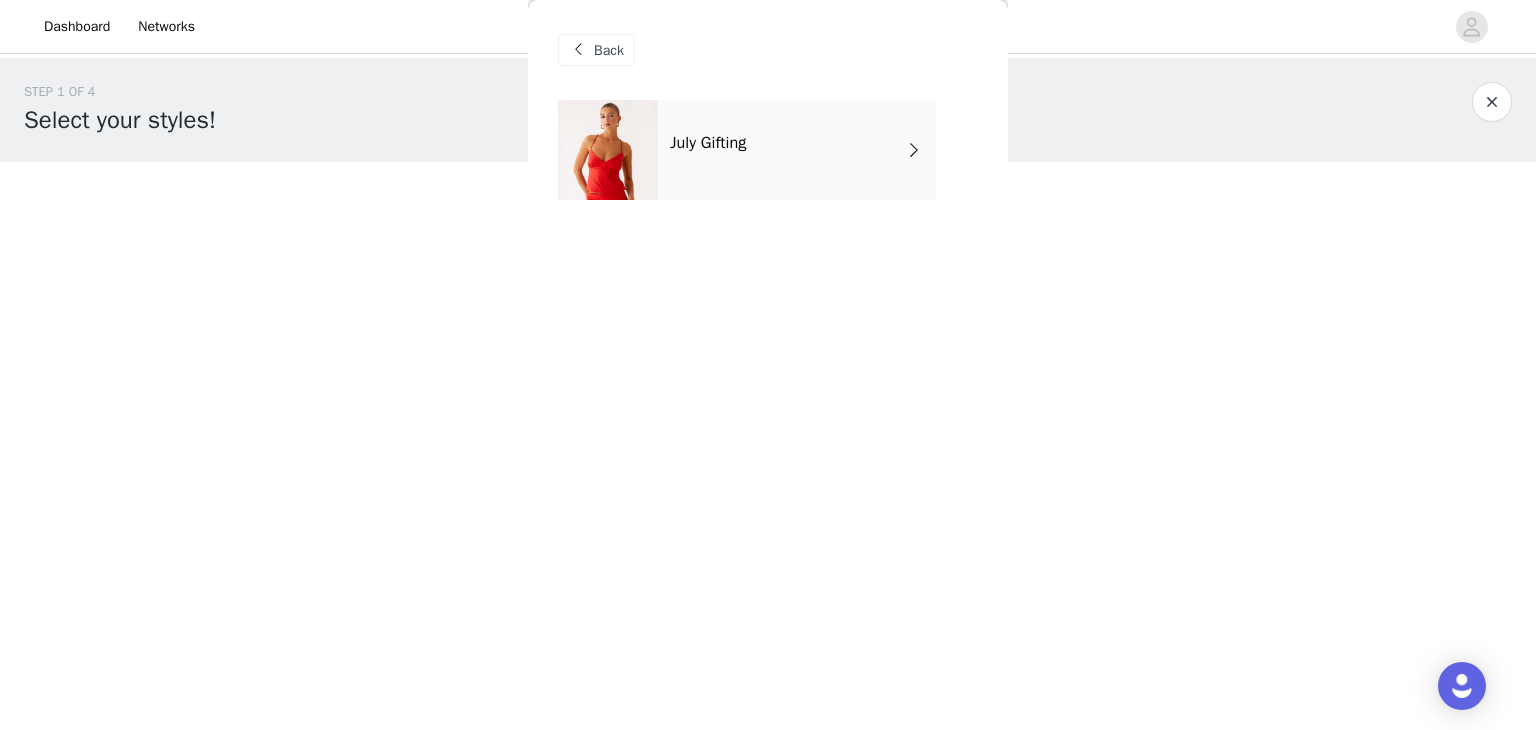 click on "July Gifting" at bounding box center (797, 150) 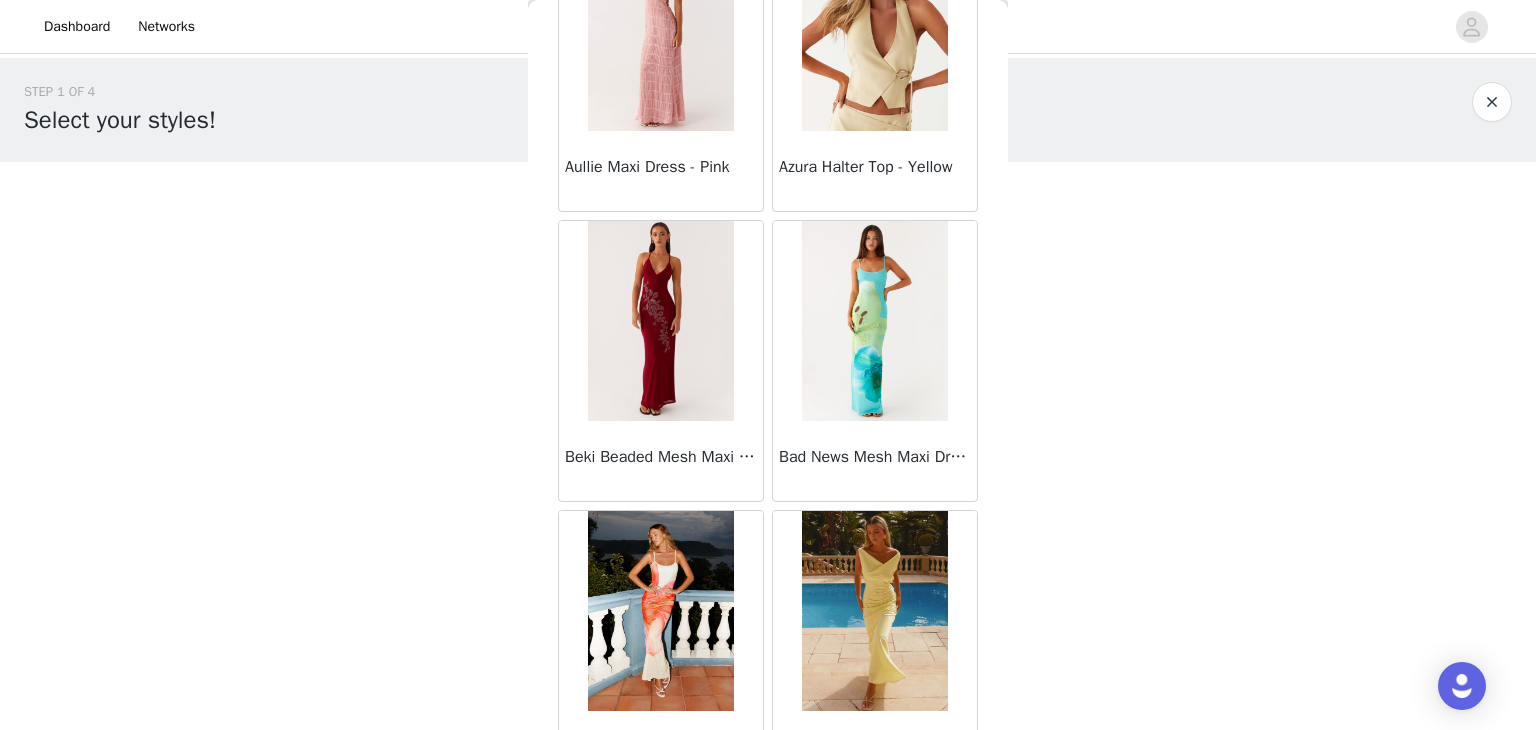 scroll, scrollTop: 2326, scrollLeft: 0, axis: vertical 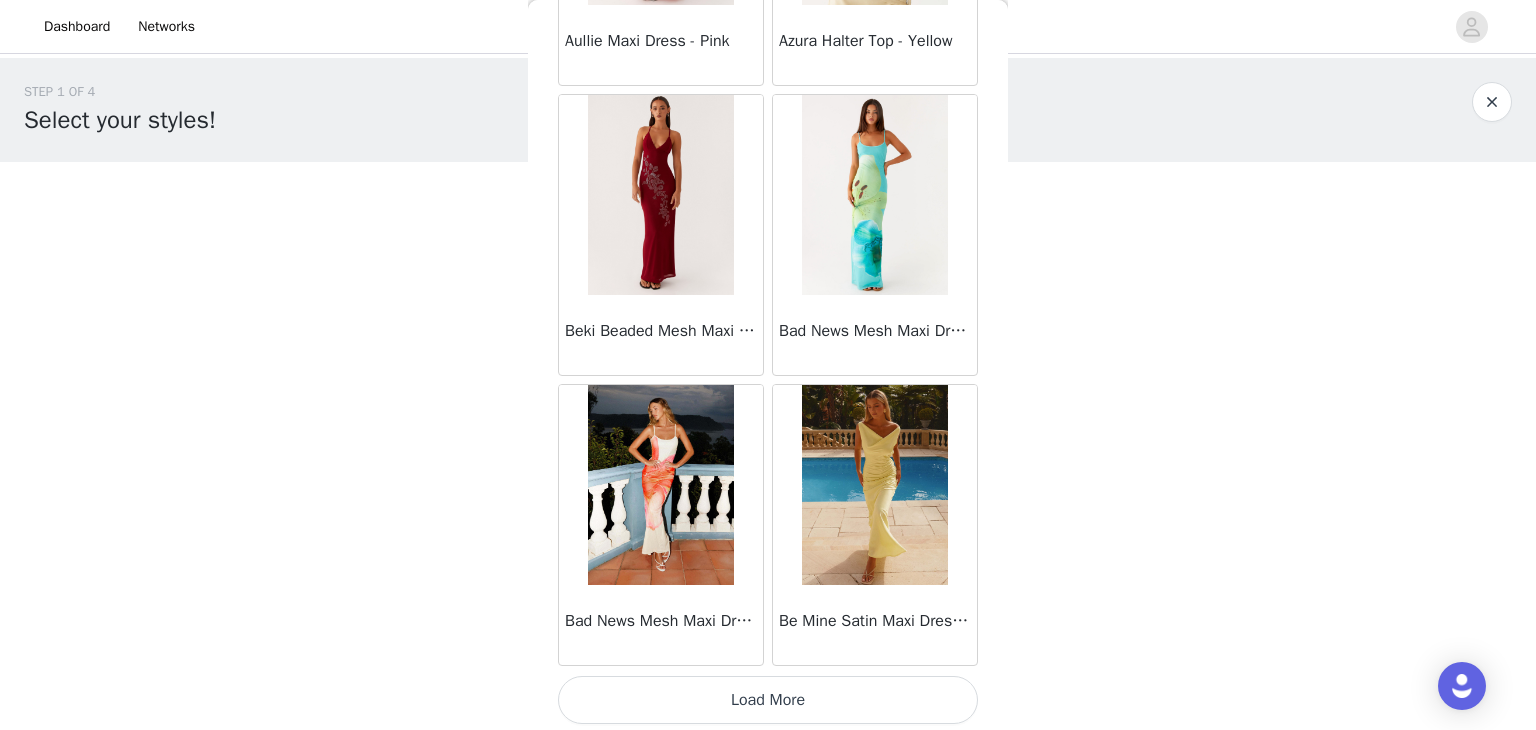 click on "Load More" at bounding box center (768, 700) 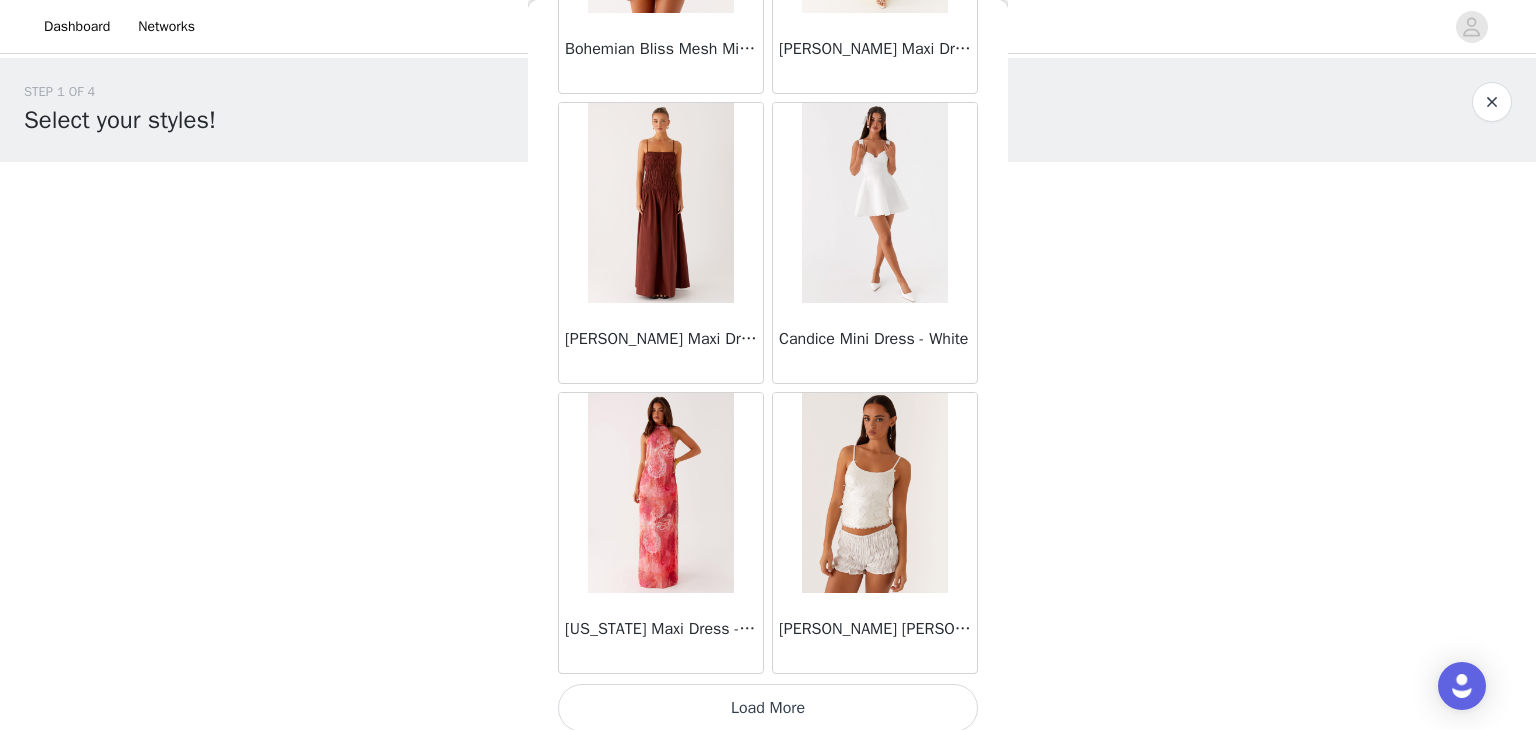 scroll, scrollTop: 5222, scrollLeft: 0, axis: vertical 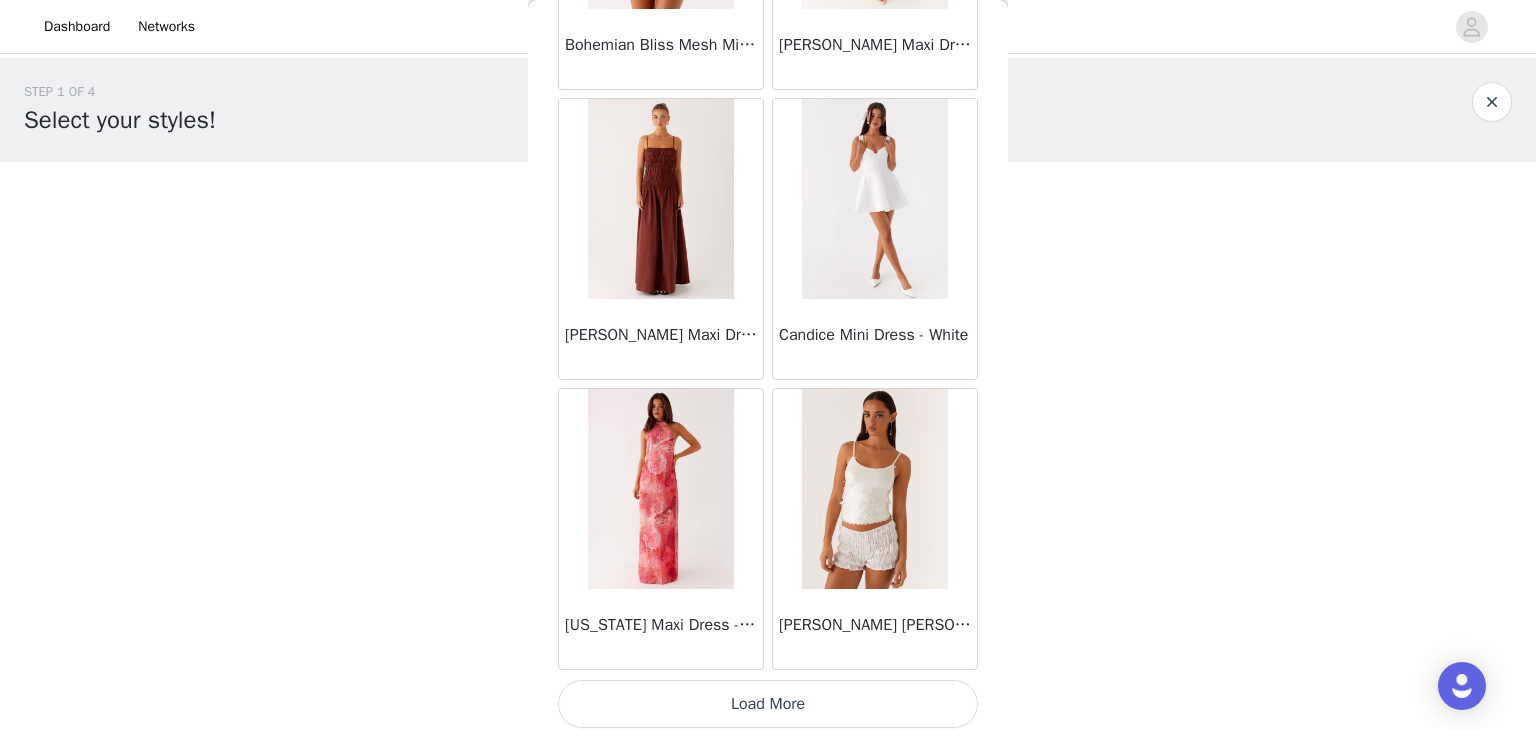 click on "Load More" at bounding box center (768, 704) 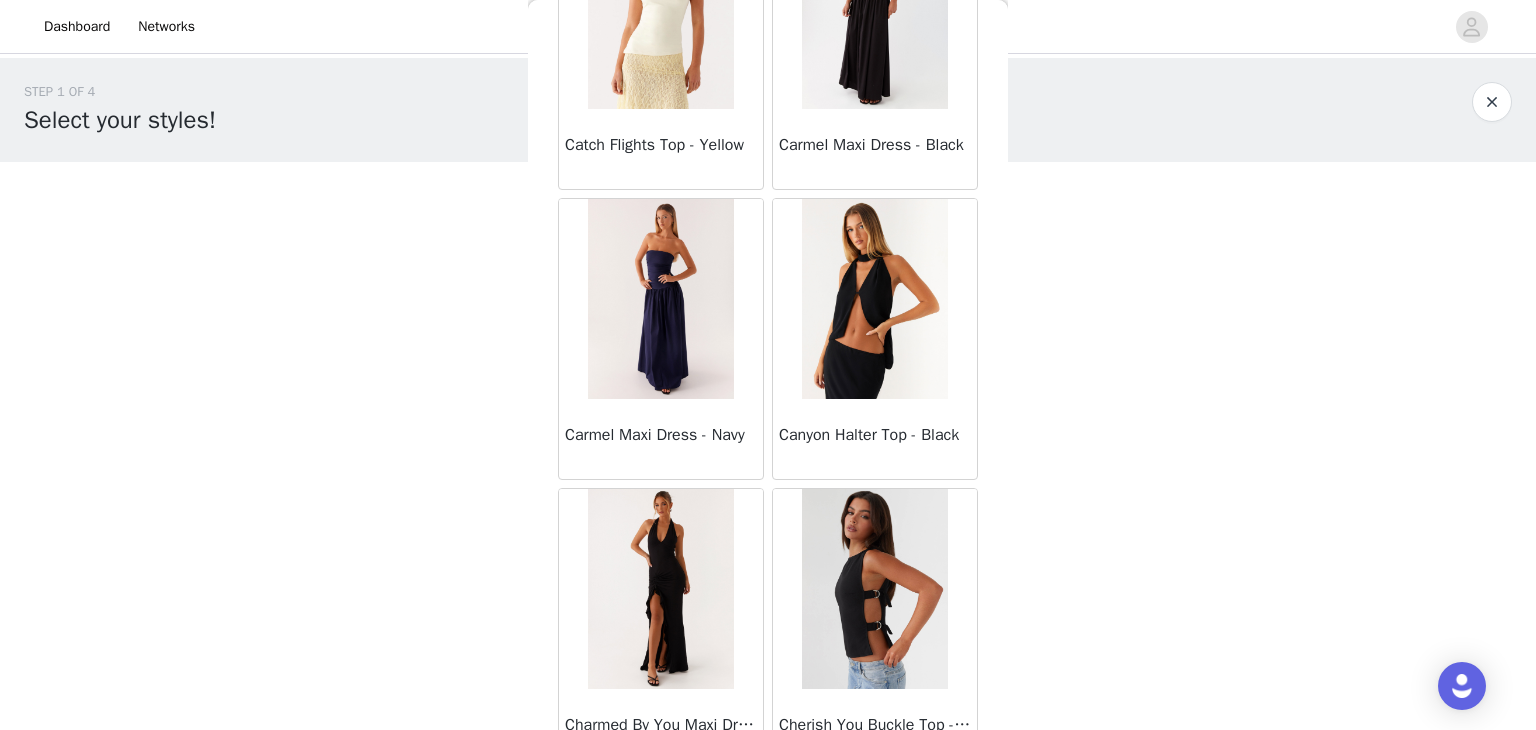 scroll, scrollTop: 8118, scrollLeft: 0, axis: vertical 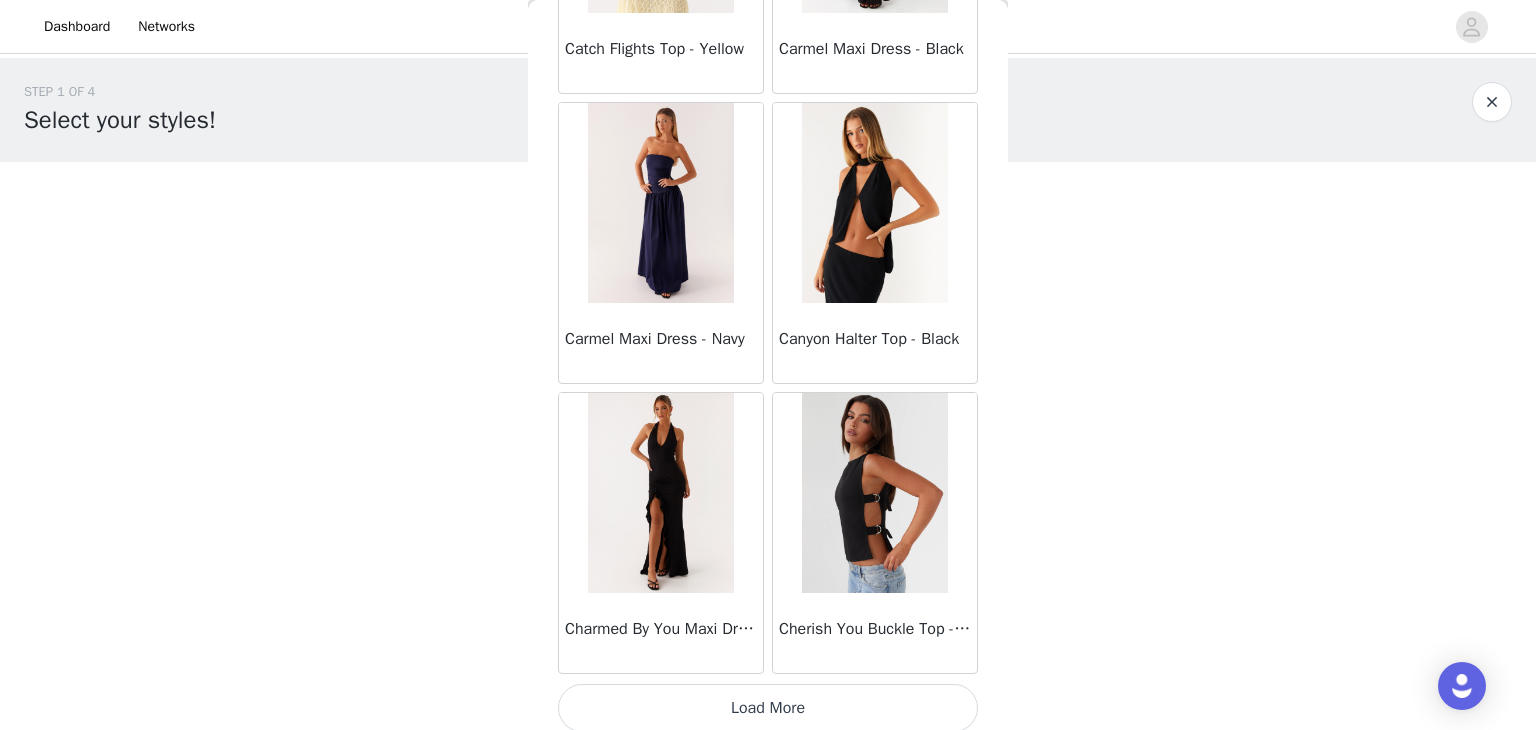 click on "Load More" at bounding box center [768, 708] 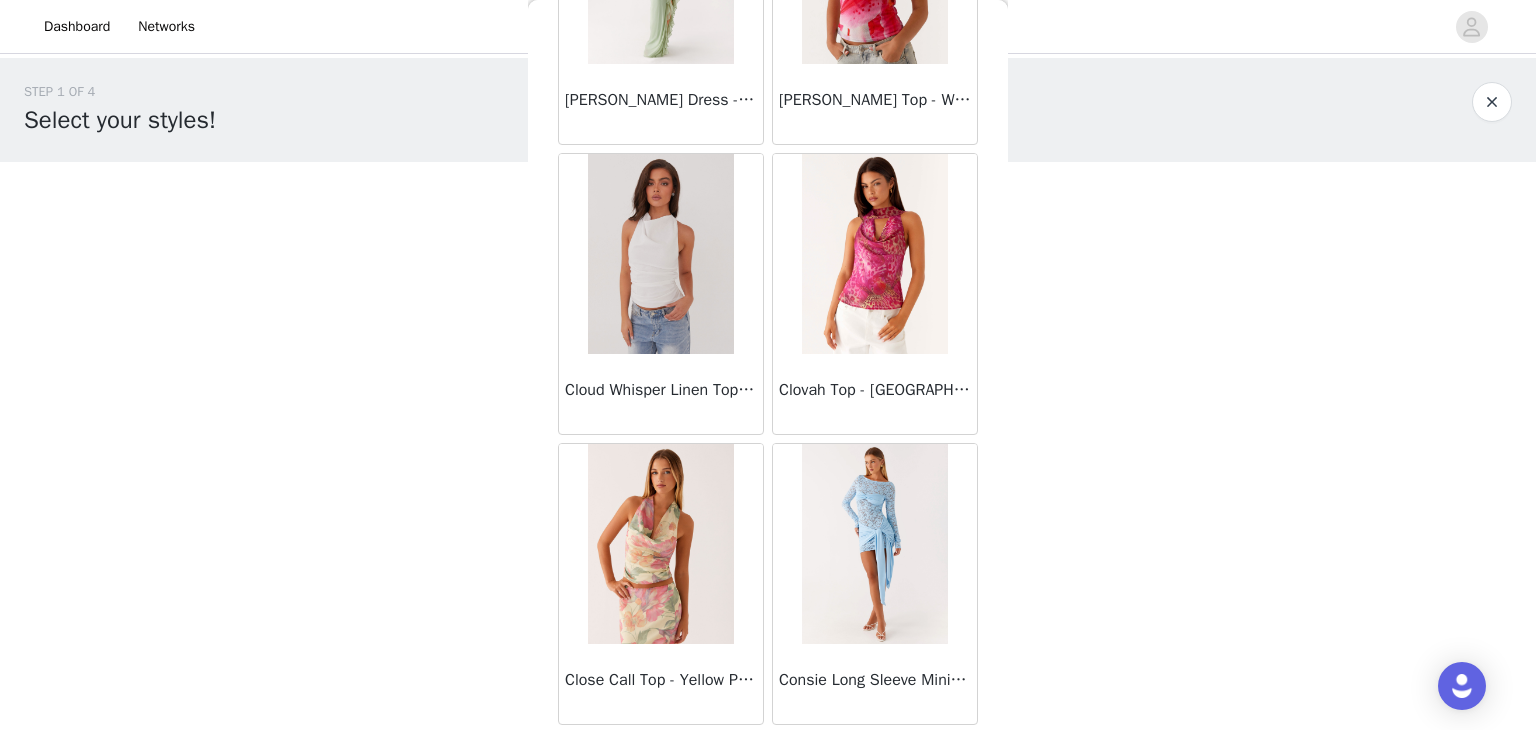 scroll, scrollTop: 11014, scrollLeft: 0, axis: vertical 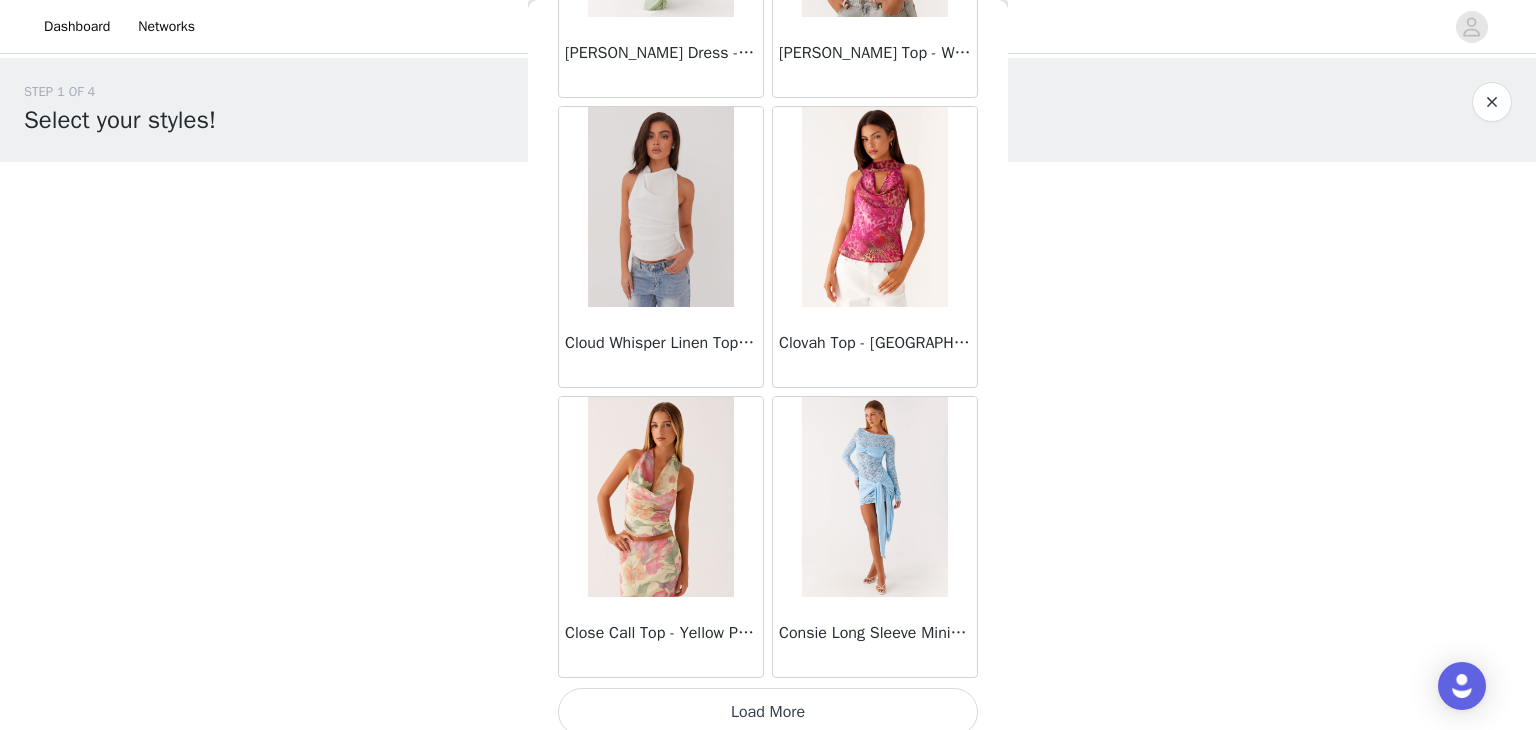 click on "Load More" at bounding box center [768, 712] 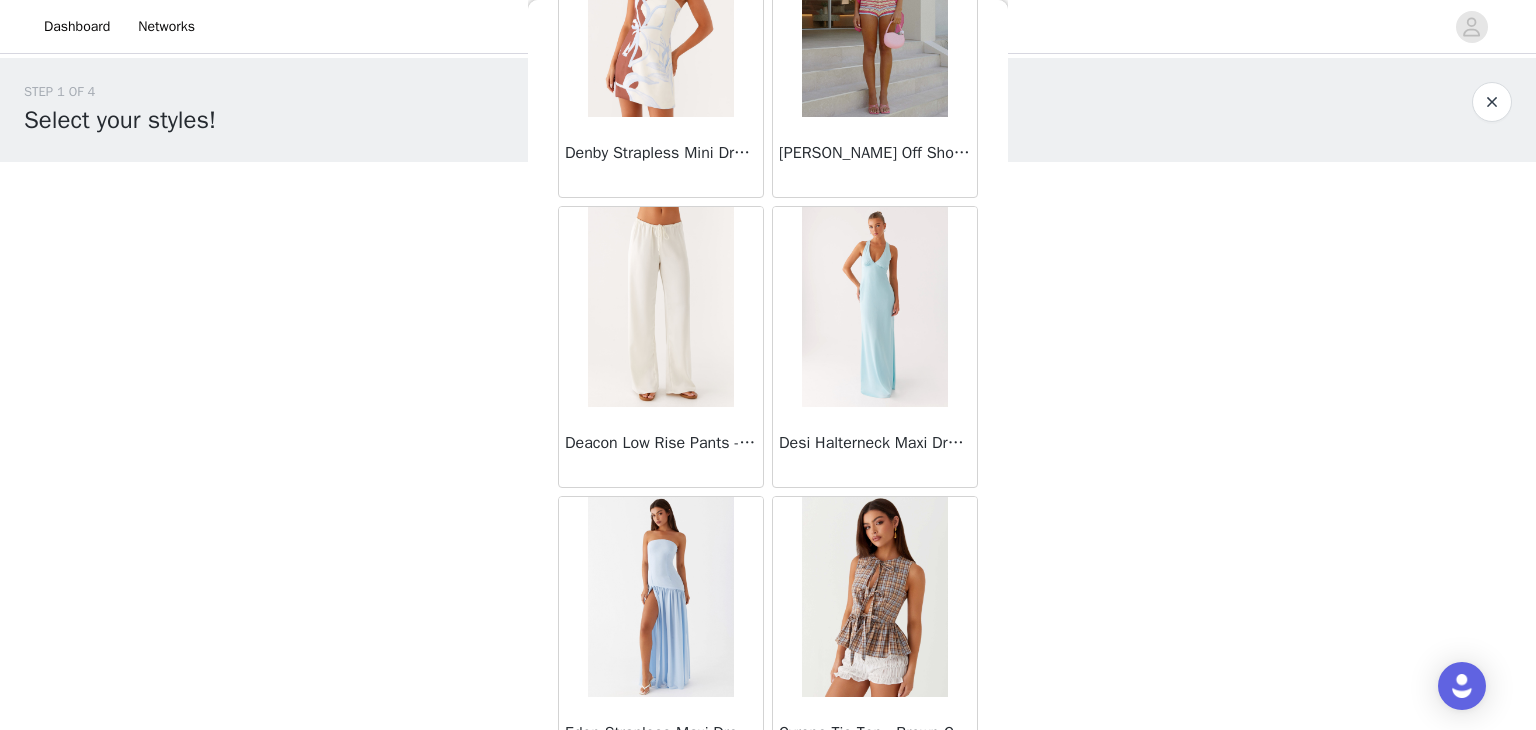 scroll, scrollTop: 13910, scrollLeft: 0, axis: vertical 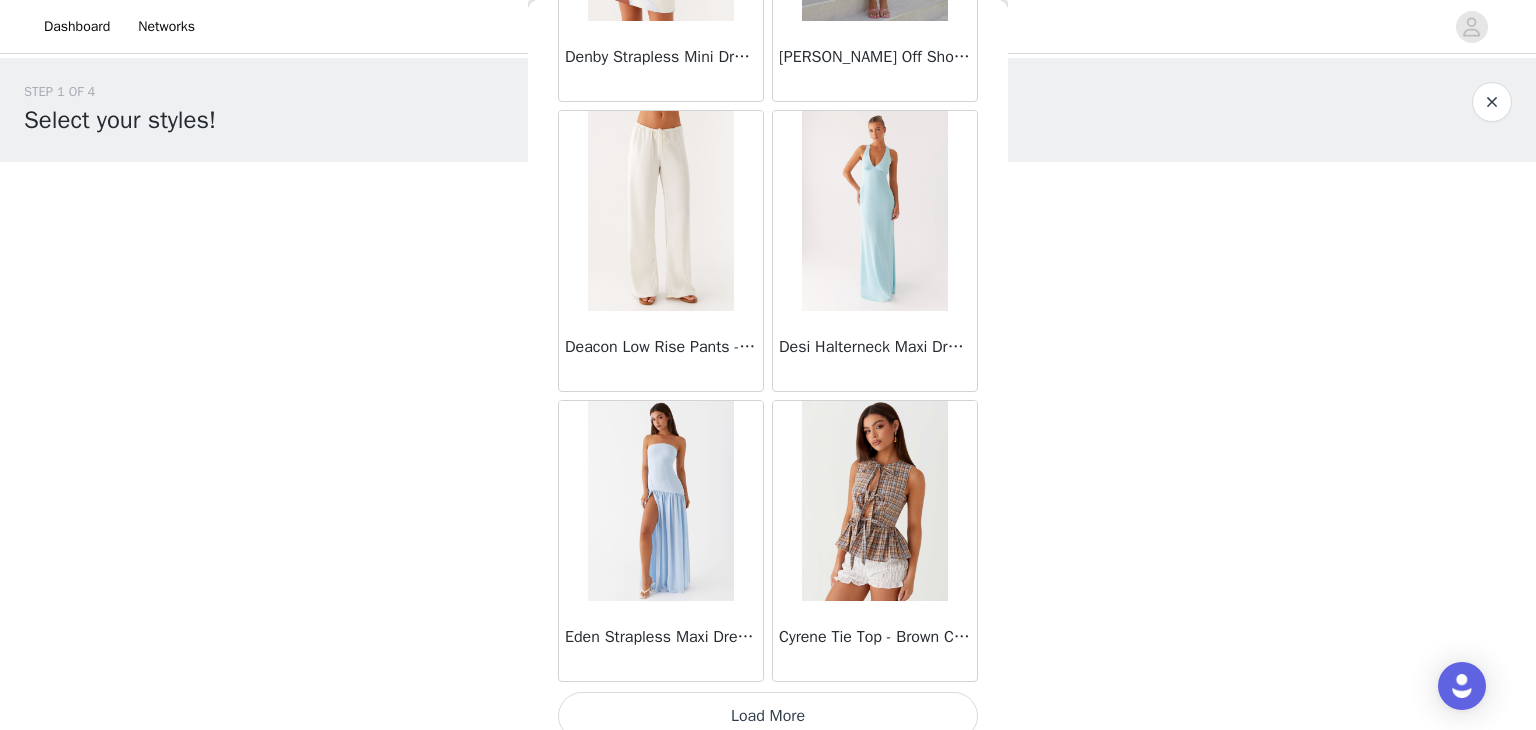 click on "Load More" at bounding box center [768, 716] 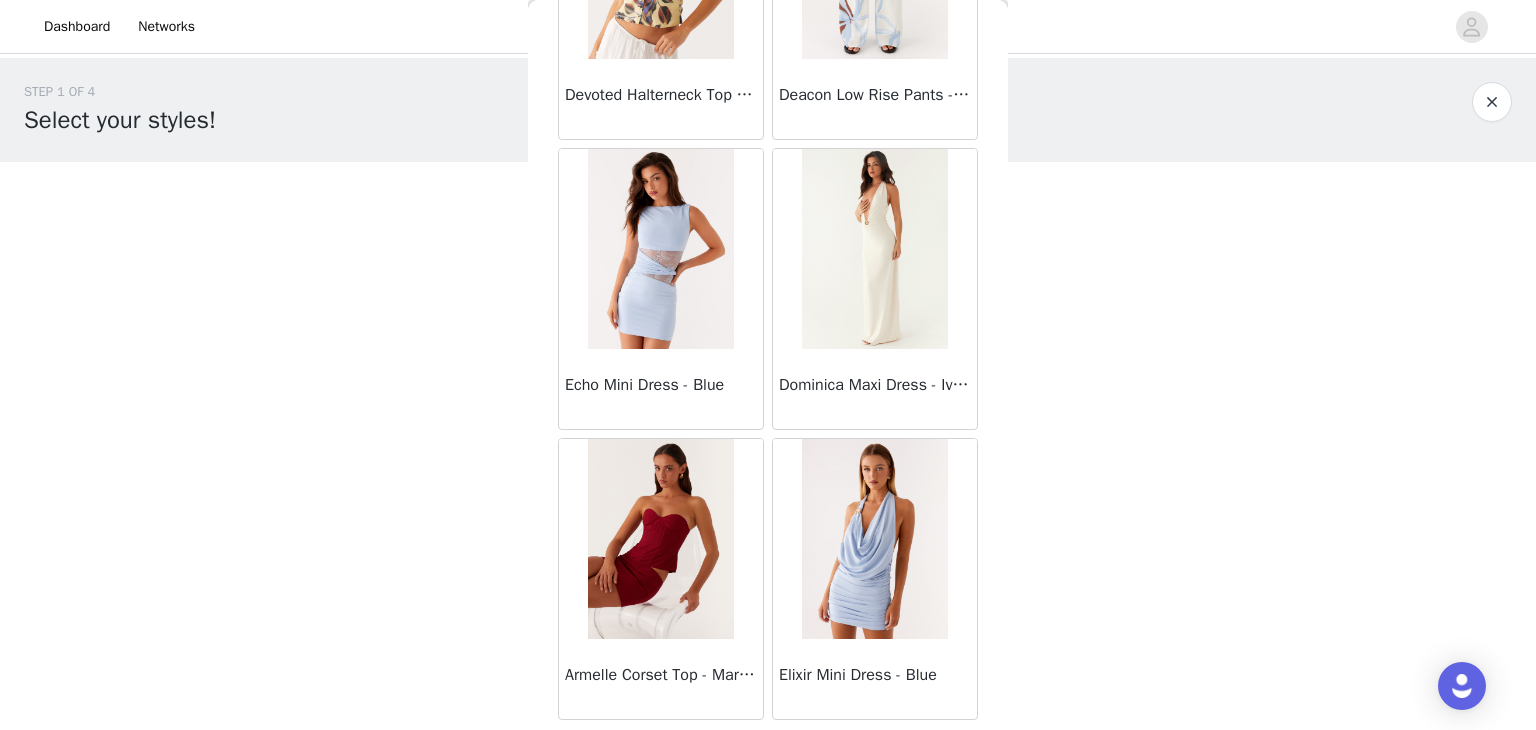 scroll, scrollTop: 16806, scrollLeft: 0, axis: vertical 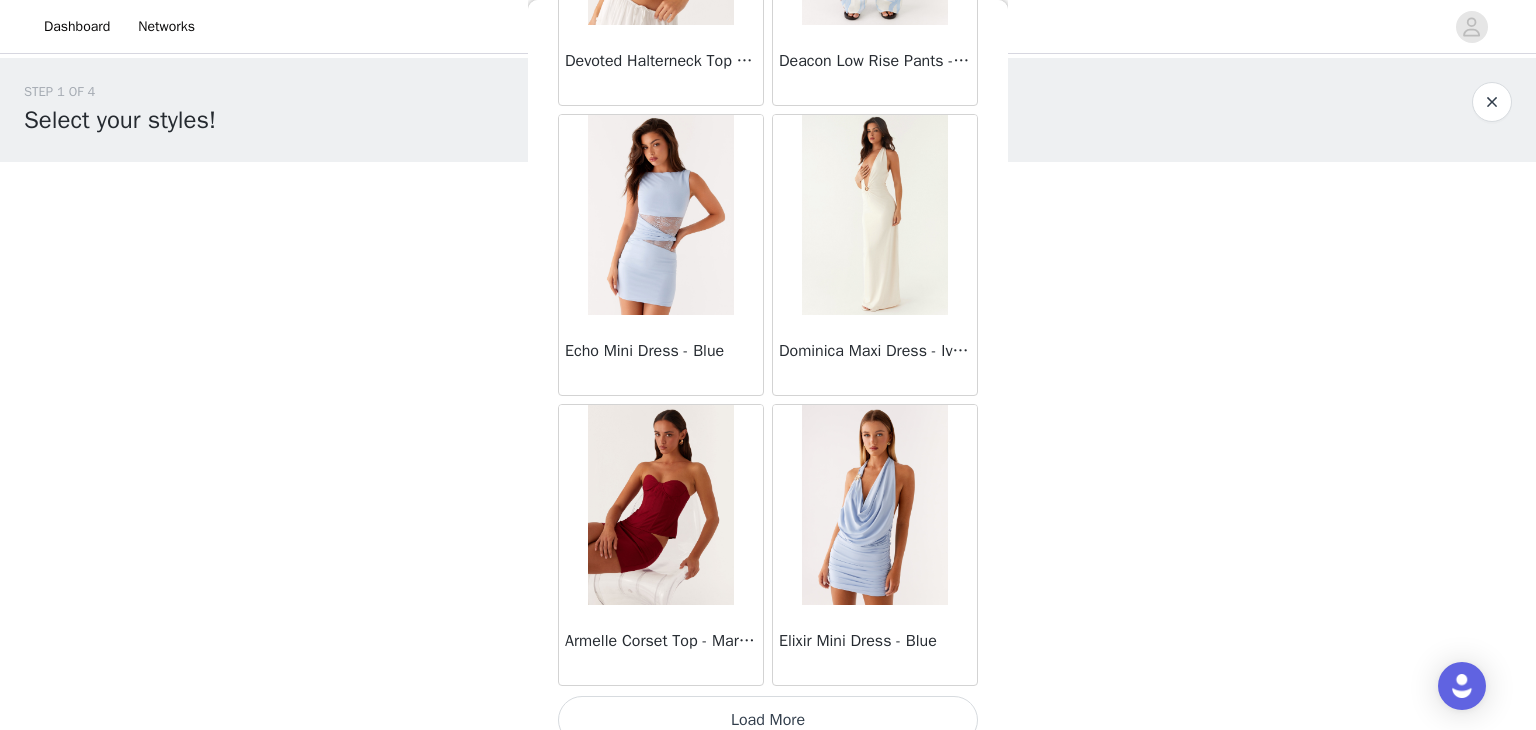 click on "Load More" at bounding box center [768, 720] 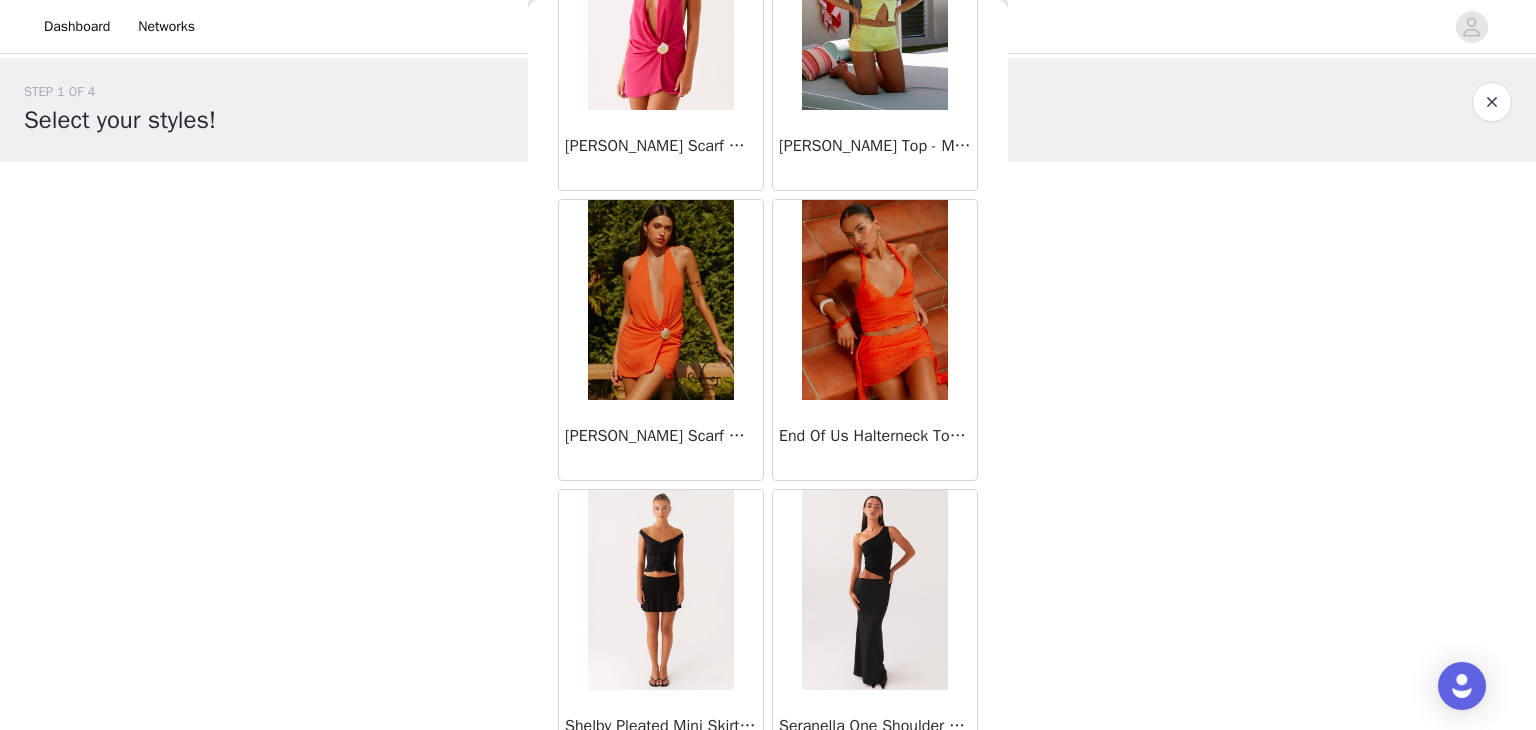 scroll, scrollTop: 19702, scrollLeft: 0, axis: vertical 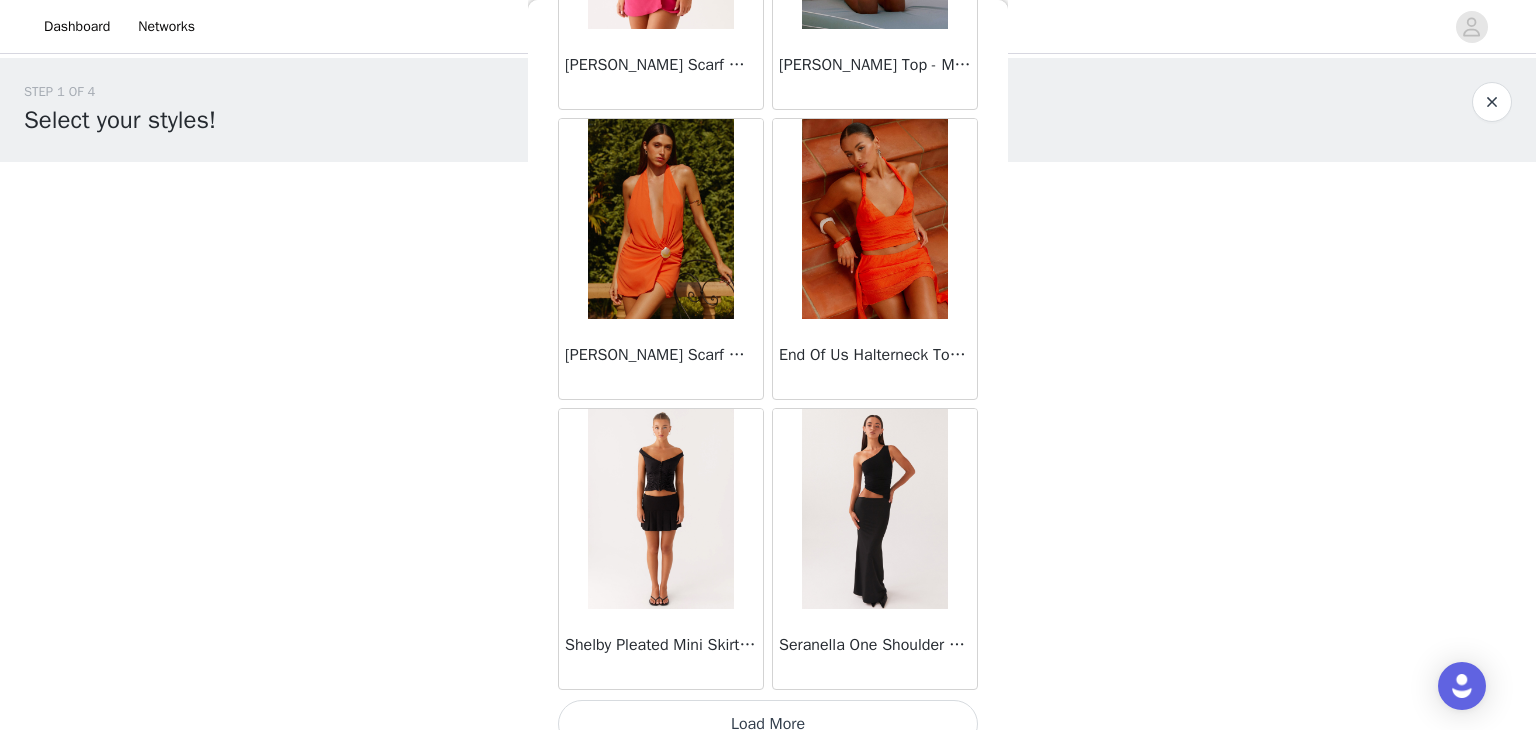 click on "Load More" at bounding box center [768, 724] 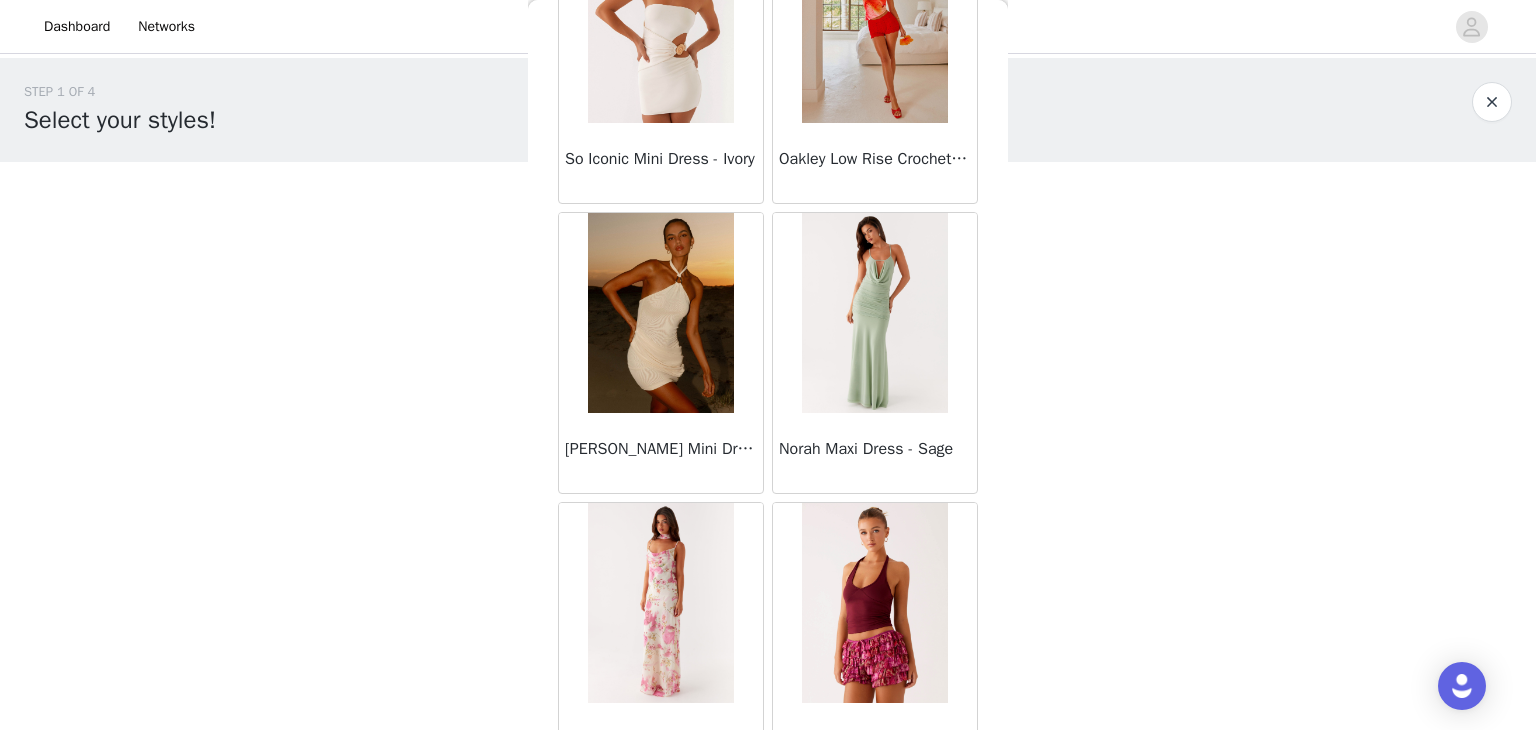 scroll, scrollTop: 22598, scrollLeft: 0, axis: vertical 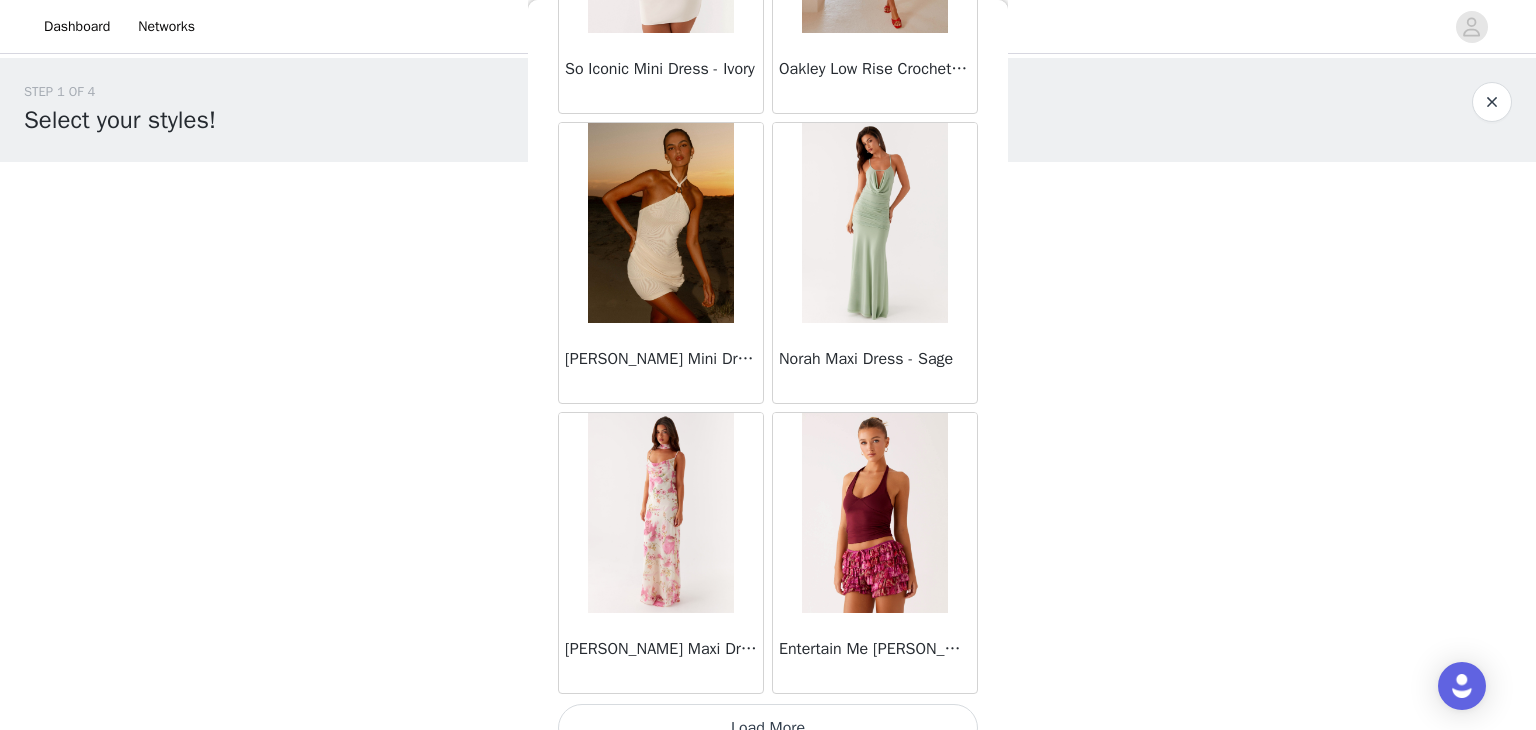 click on "Load More" at bounding box center (768, 728) 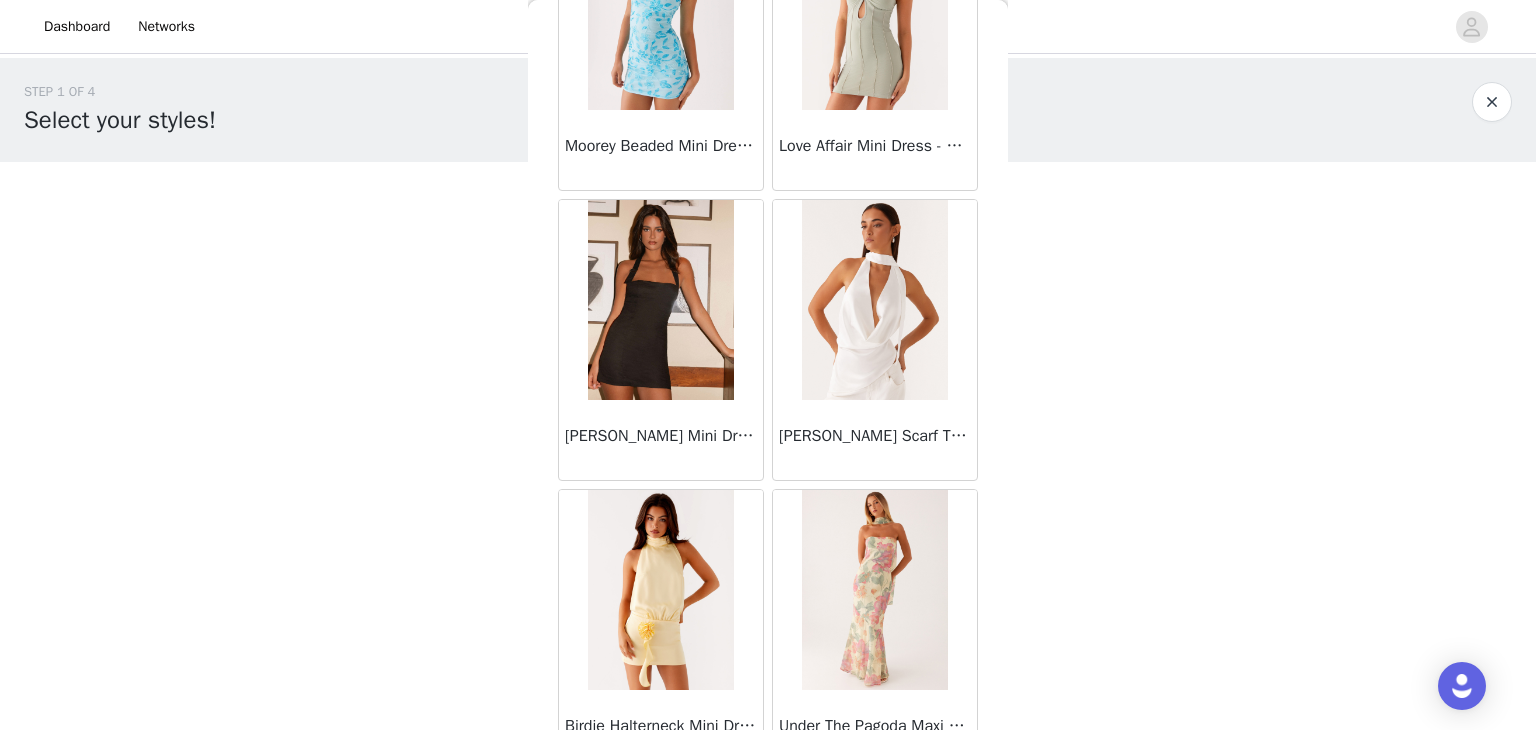scroll, scrollTop: 25494, scrollLeft: 0, axis: vertical 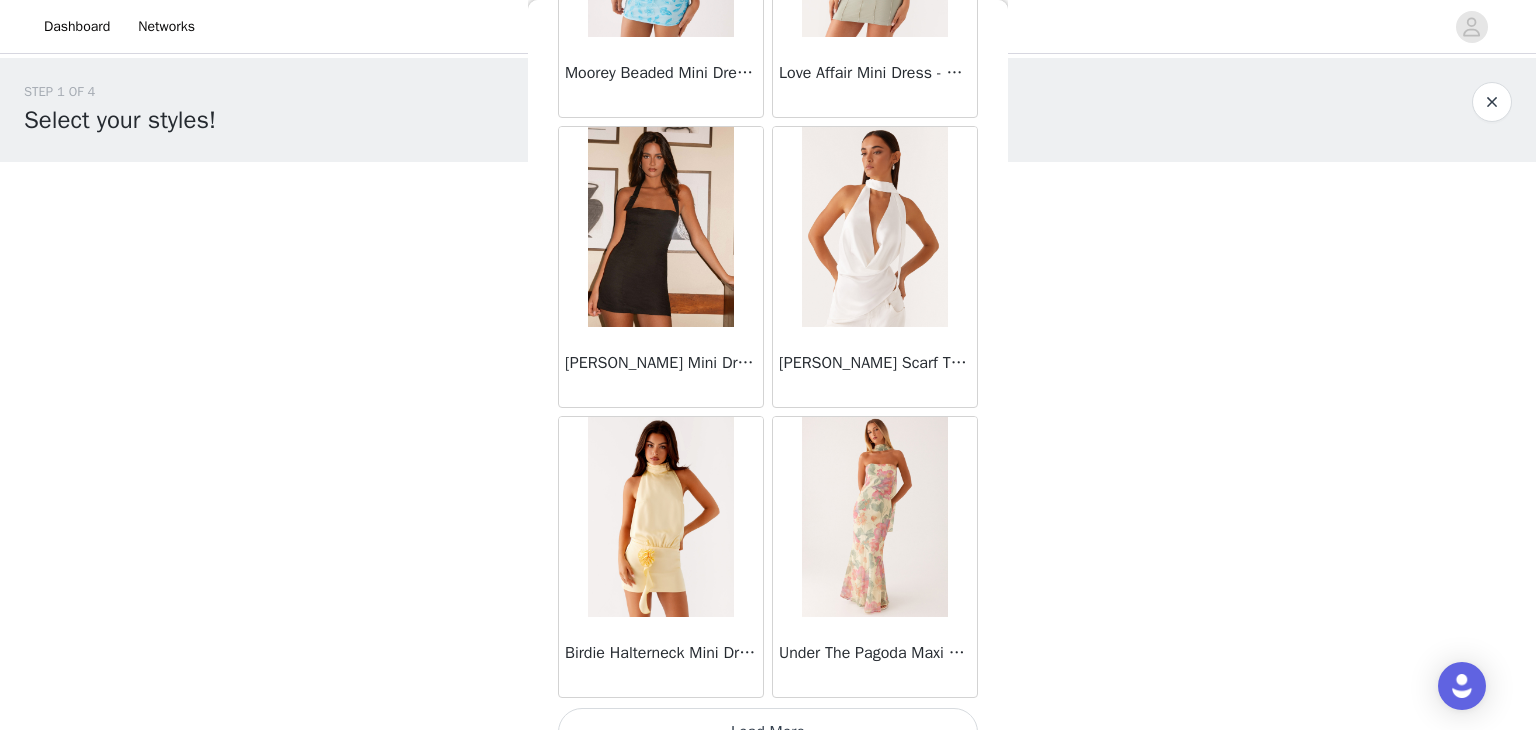 click on "Load More" at bounding box center [768, 732] 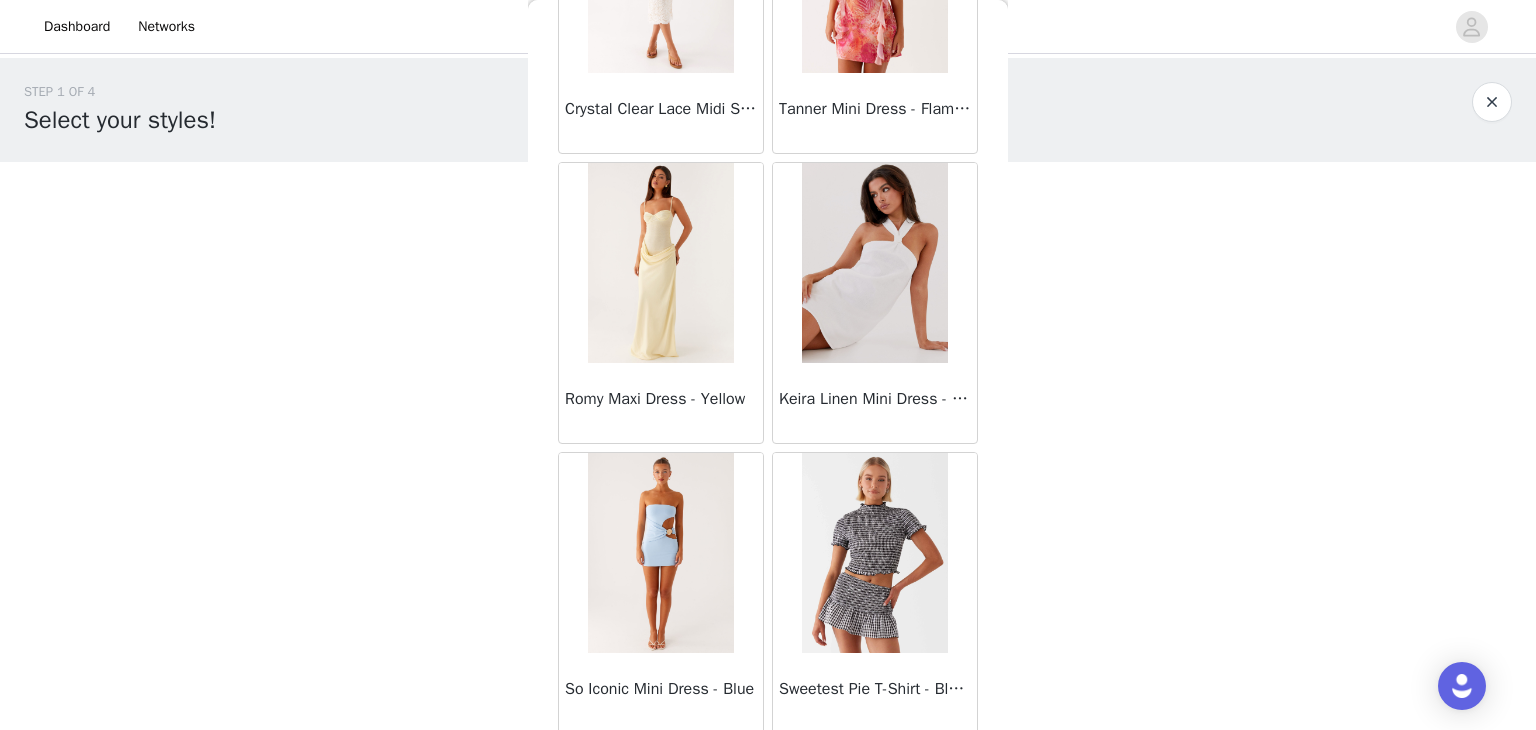 scroll, scrollTop: 28390, scrollLeft: 0, axis: vertical 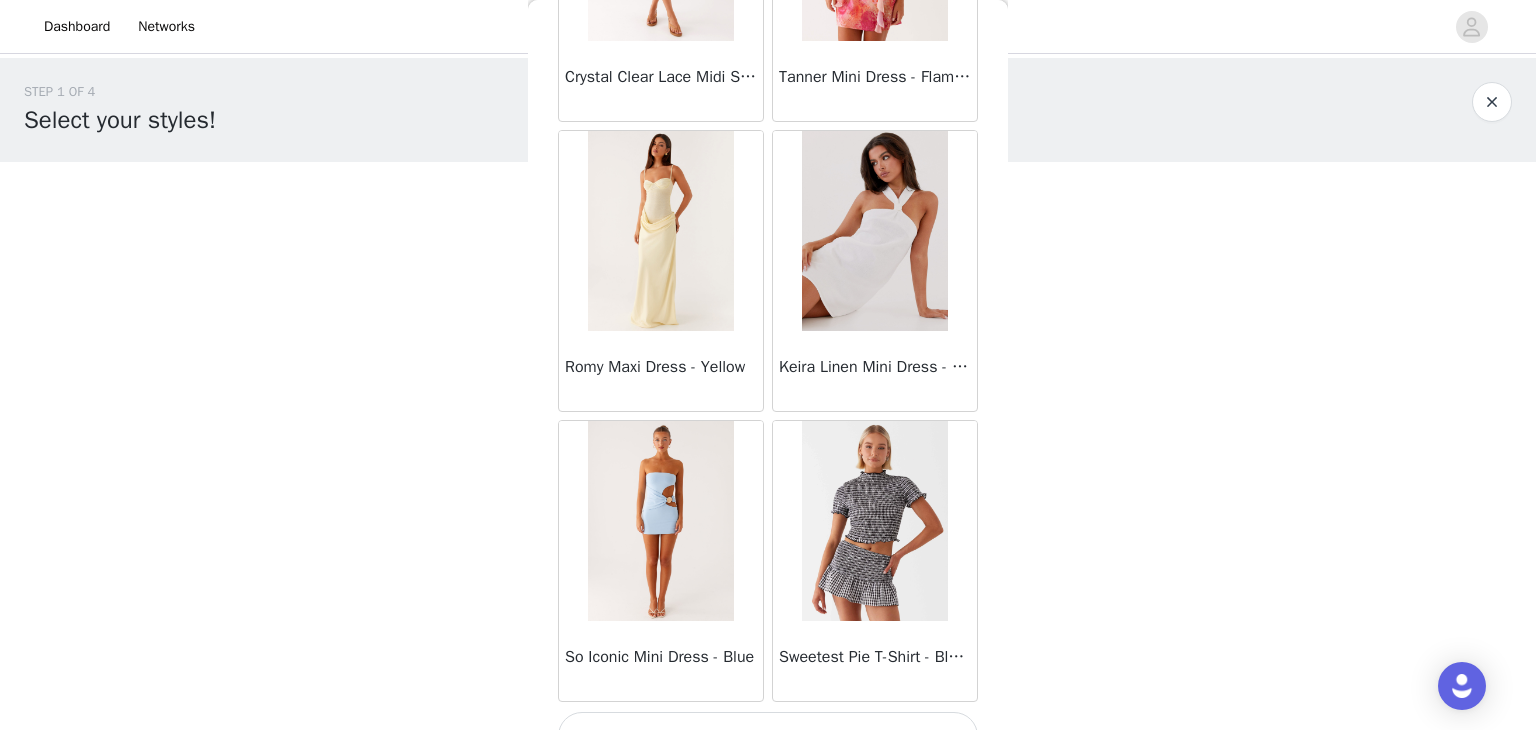 click on "Load More" at bounding box center (768, 736) 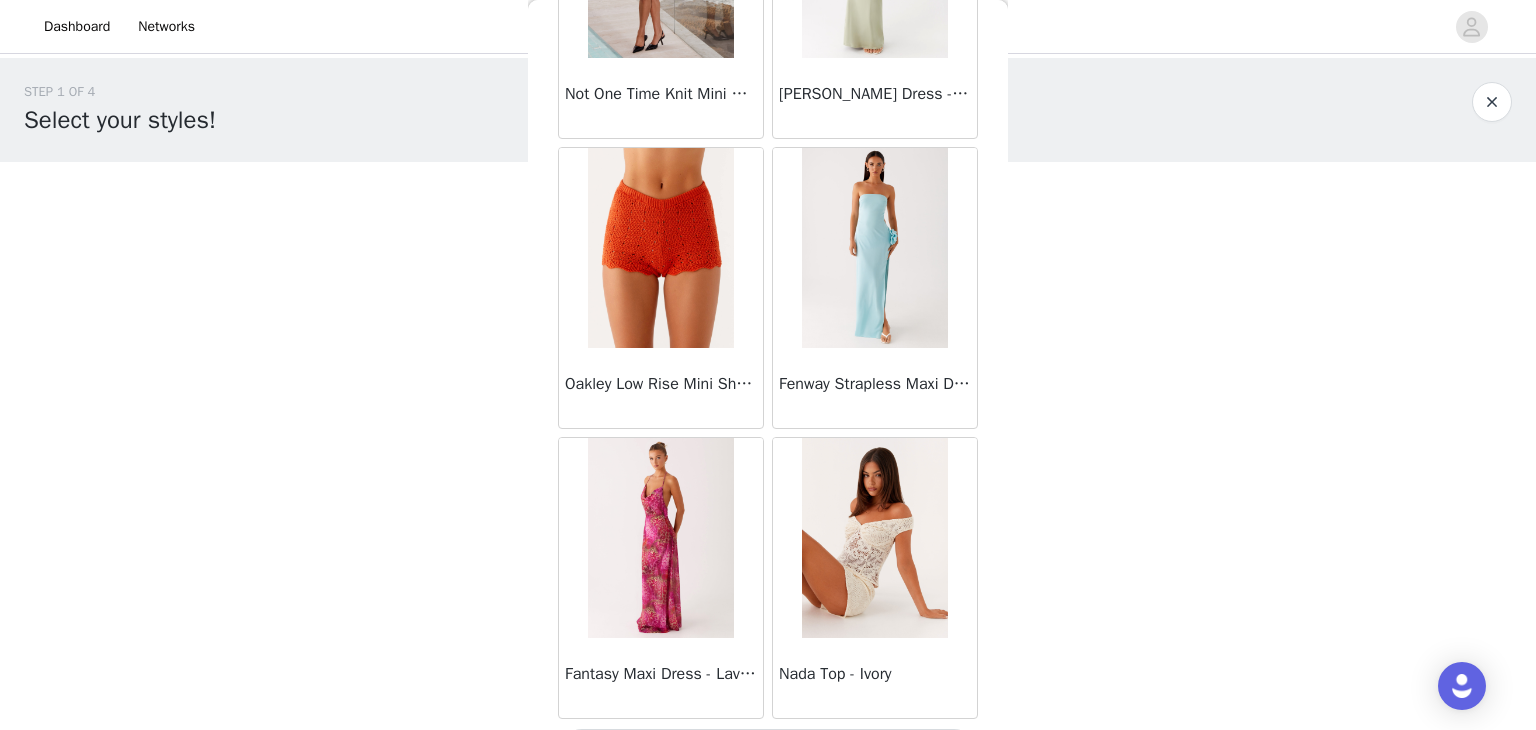 scroll, scrollTop: 31286, scrollLeft: 0, axis: vertical 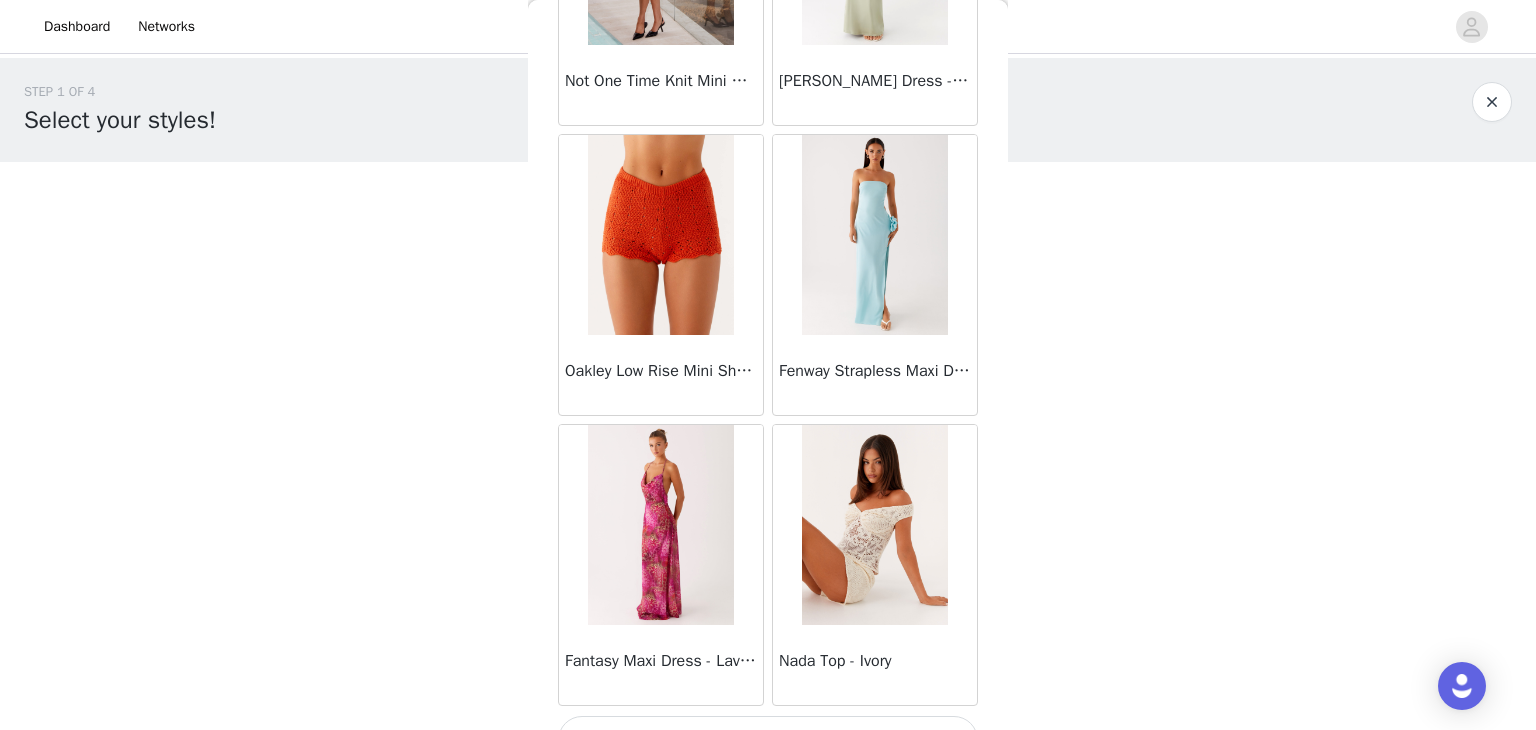 click on "Load More" at bounding box center (768, 740) 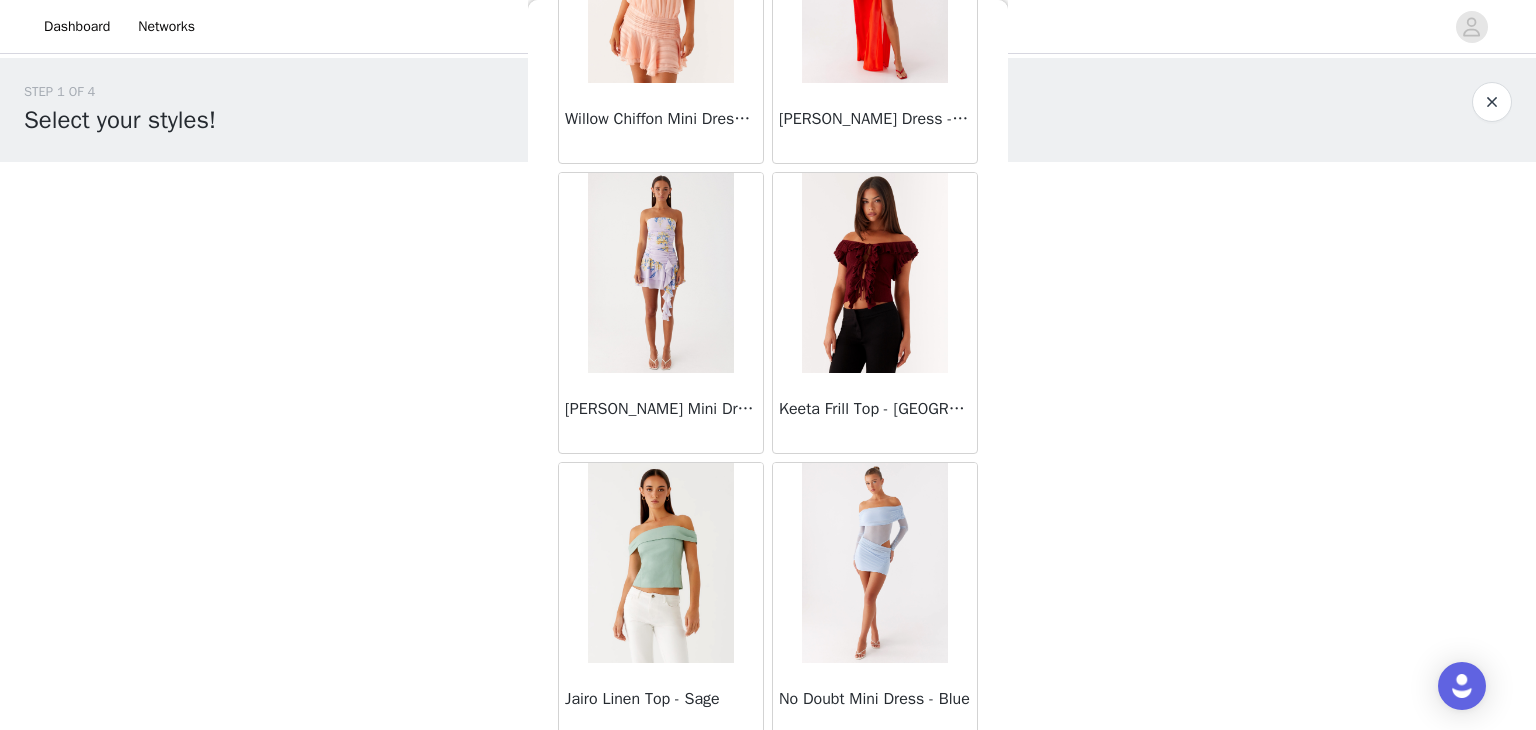 scroll, scrollTop: 34182, scrollLeft: 0, axis: vertical 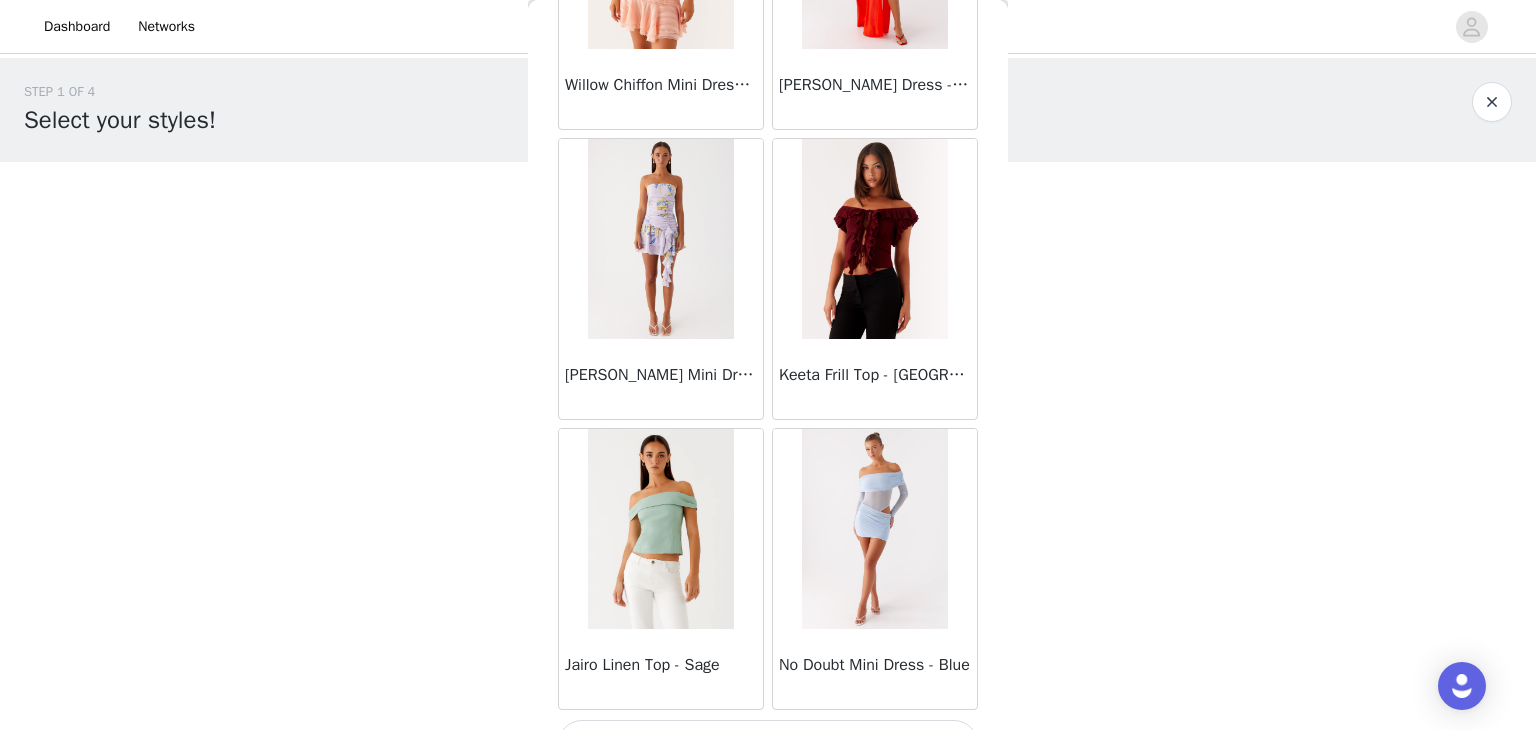 click on "Load More" at bounding box center [768, 744] 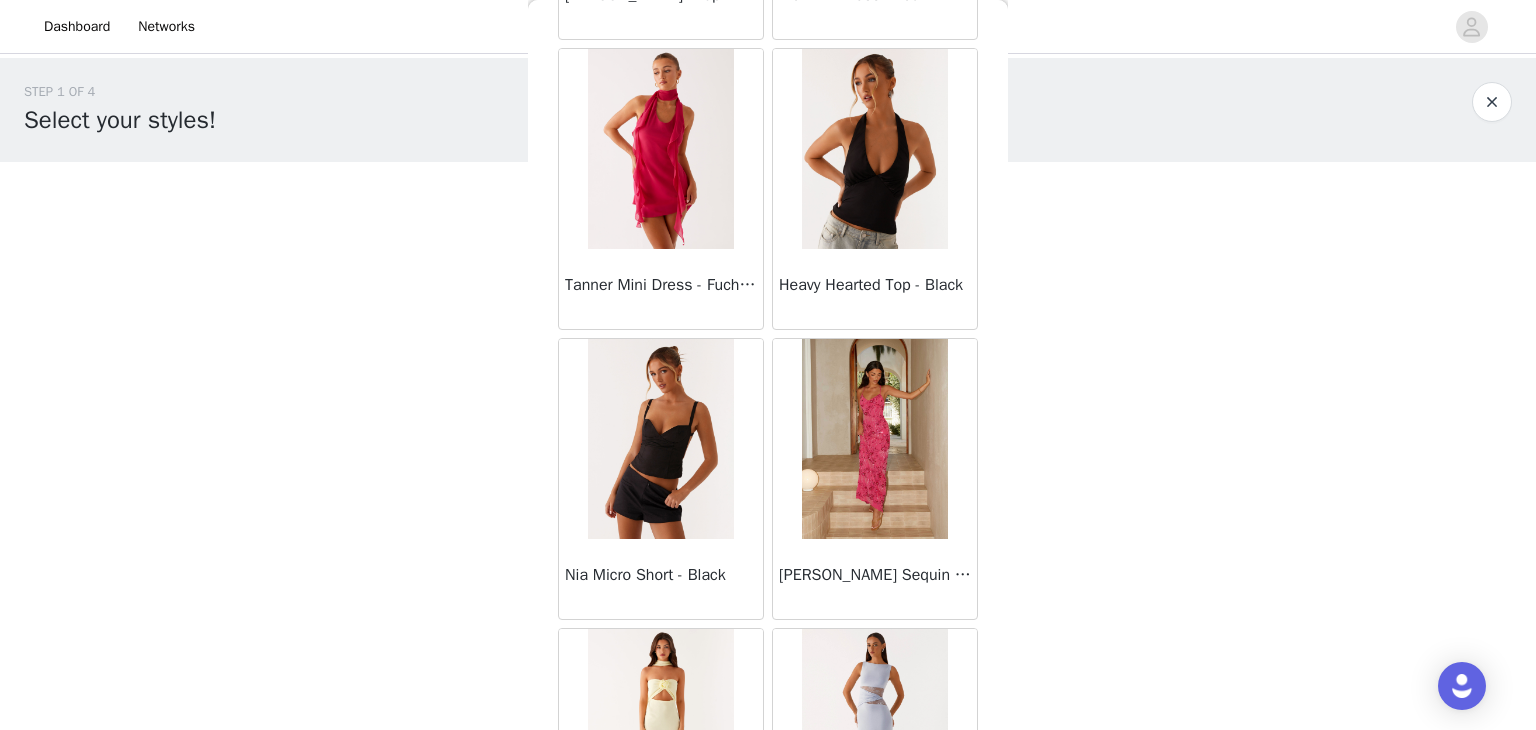 scroll, scrollTop: 37078, scrollLeft: 0, axis: vertical 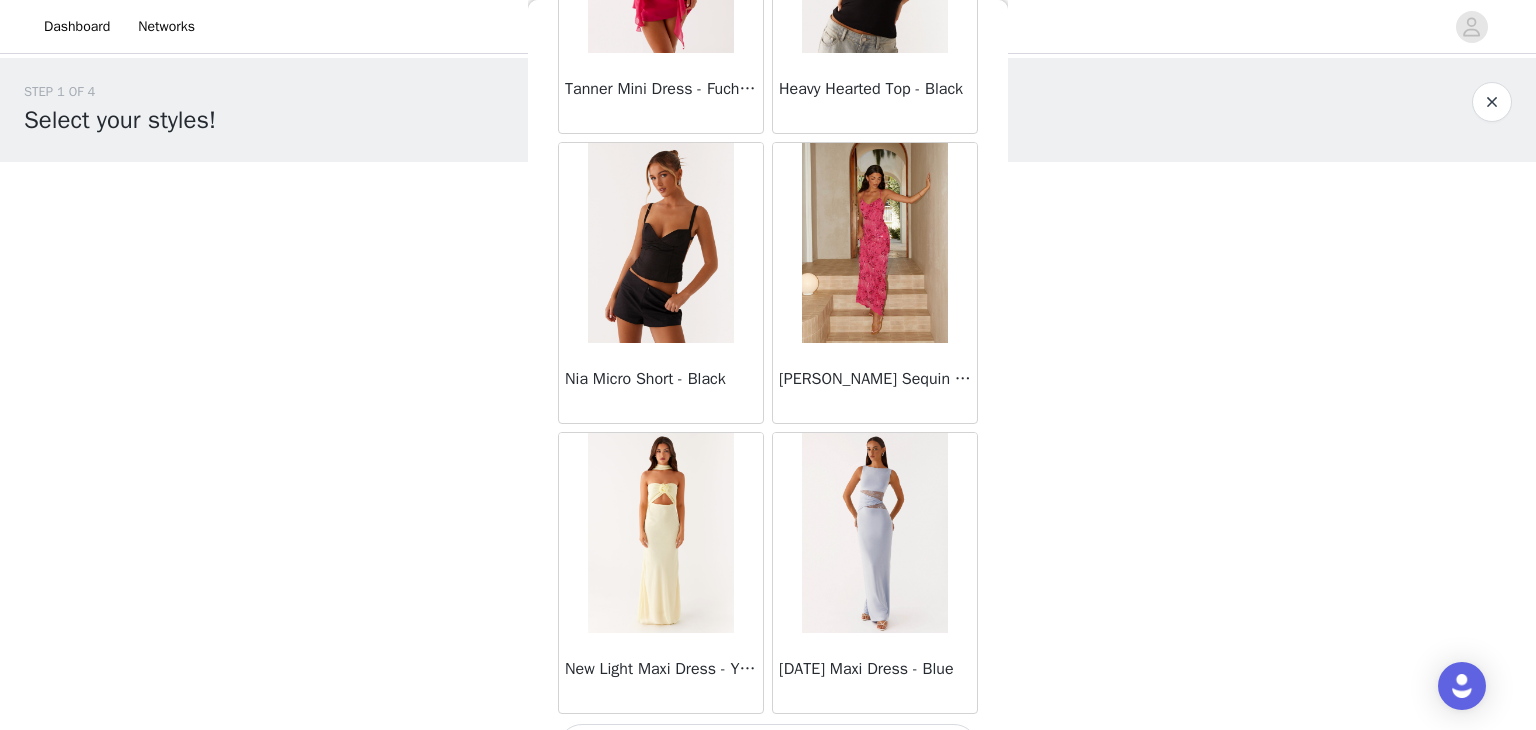 click on "Load More" at bounding box center (768, 748) 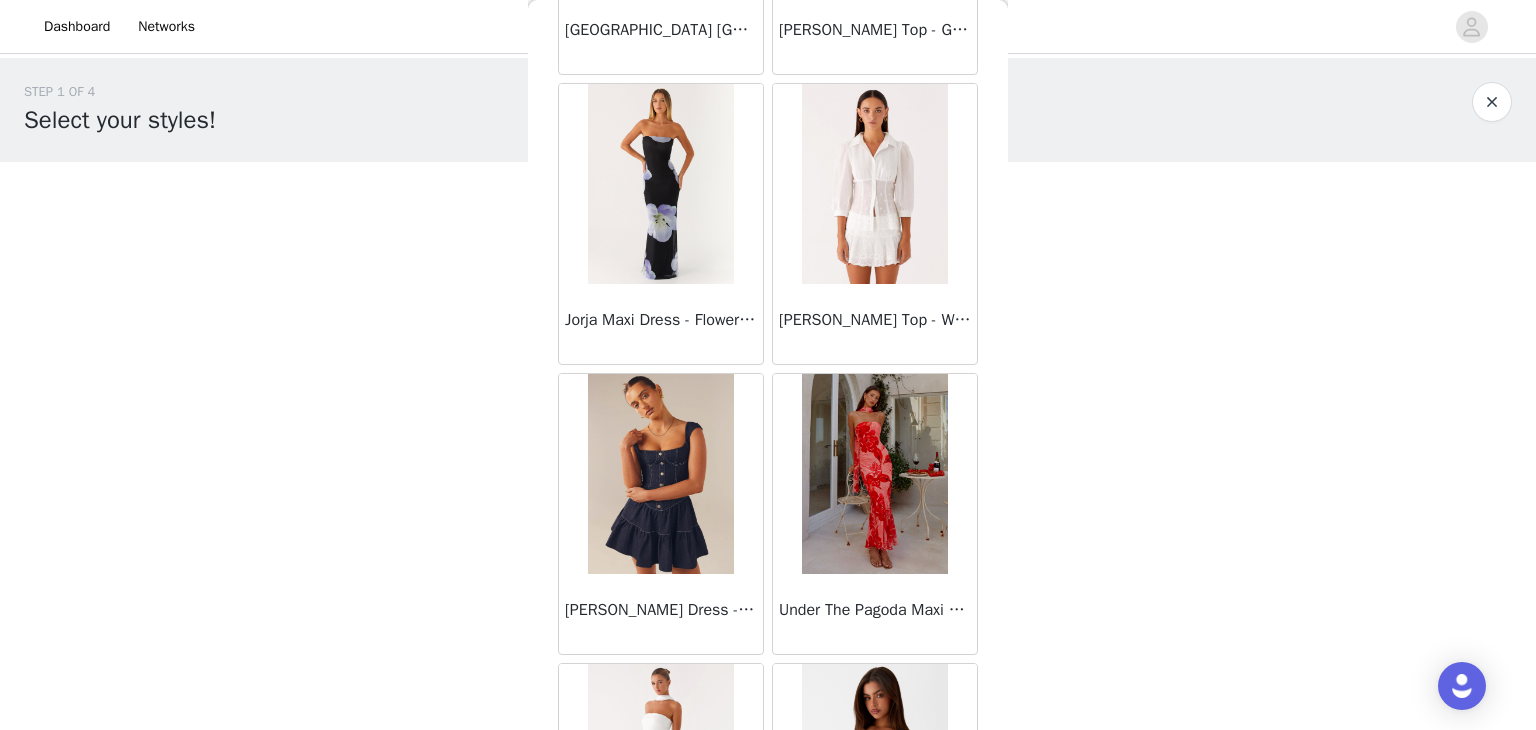 scroll, scrollTop: 39974, scrollLeft: 0, axis: vertical 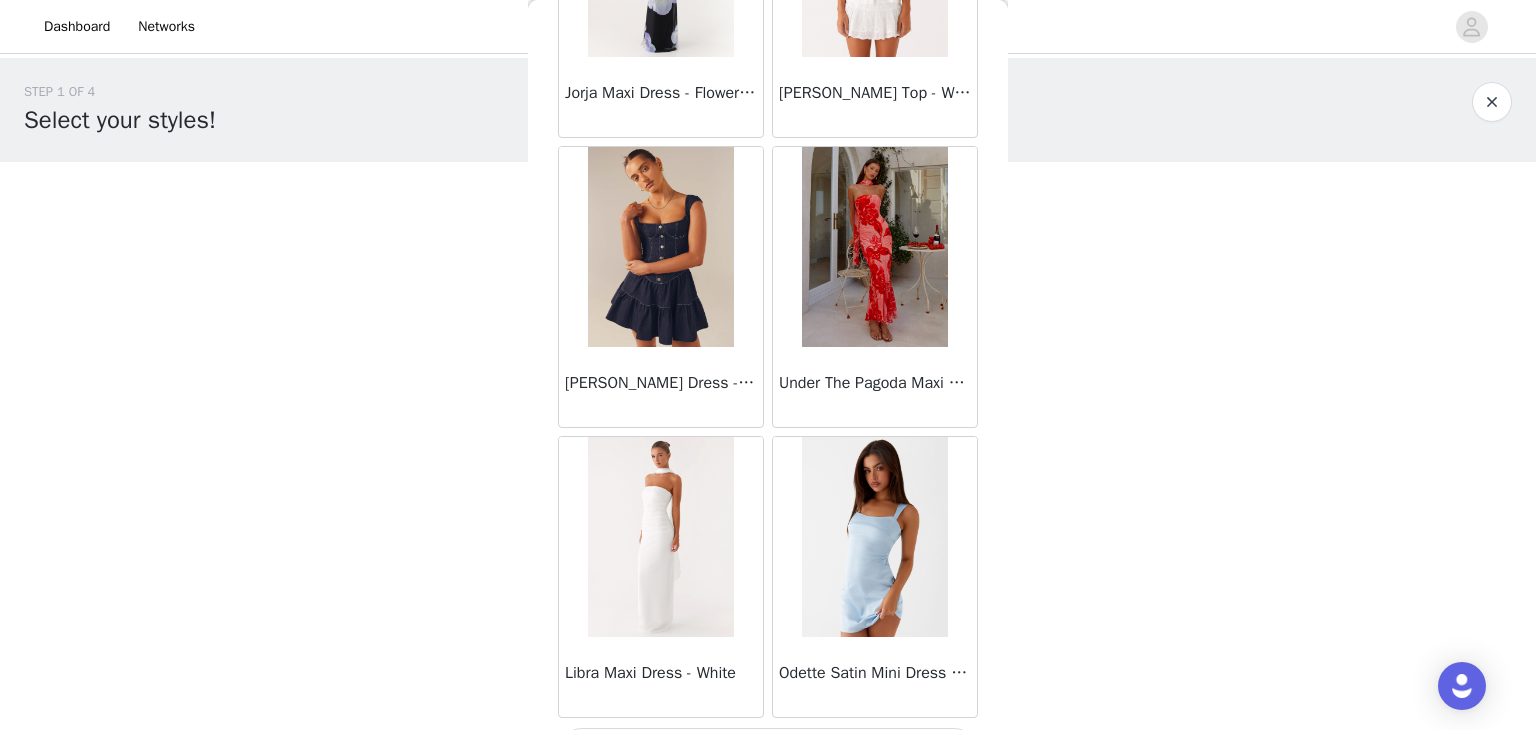click on "Load More" at bounding box center (768, 752) 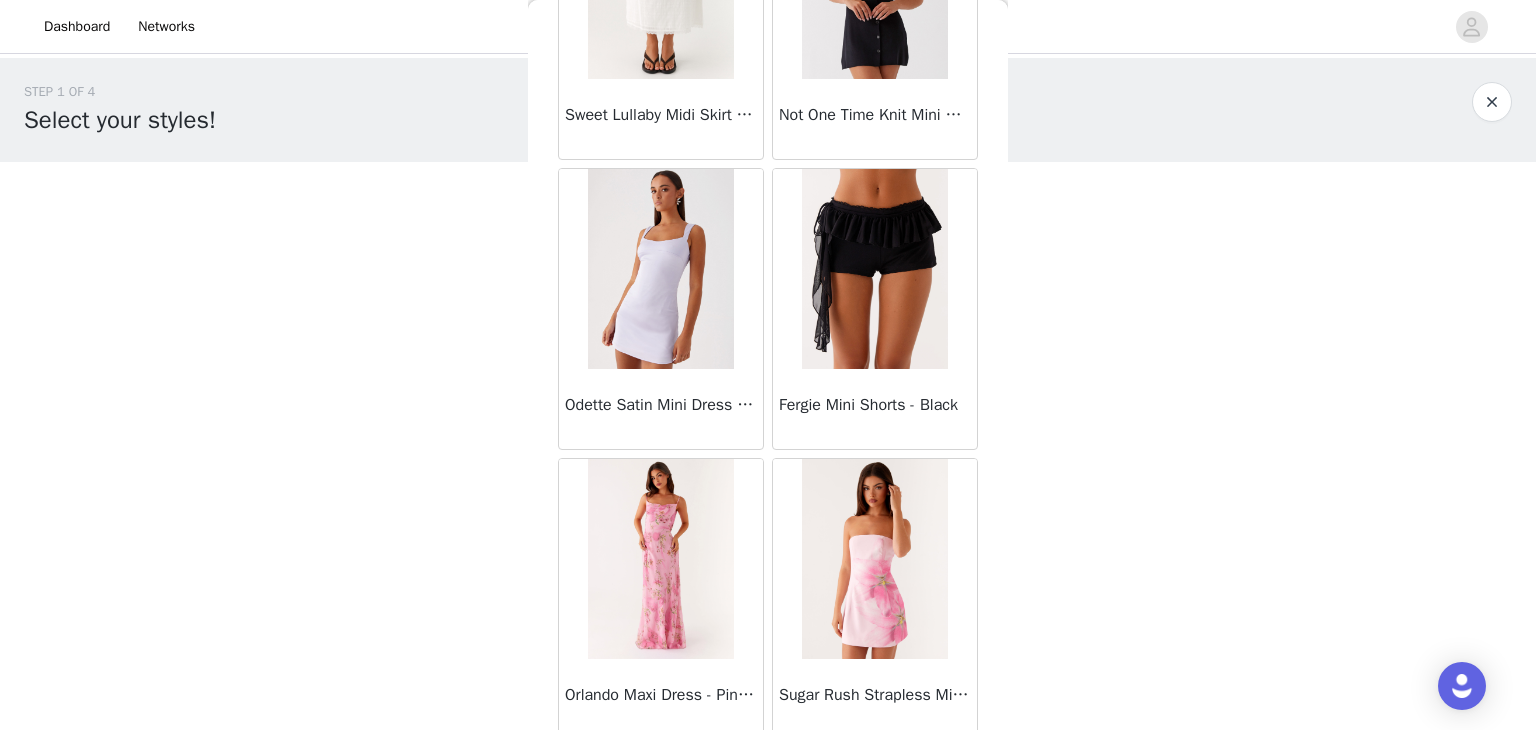 scroll, scrollTop: 42274, scrollLeft: 0, axis: vertical 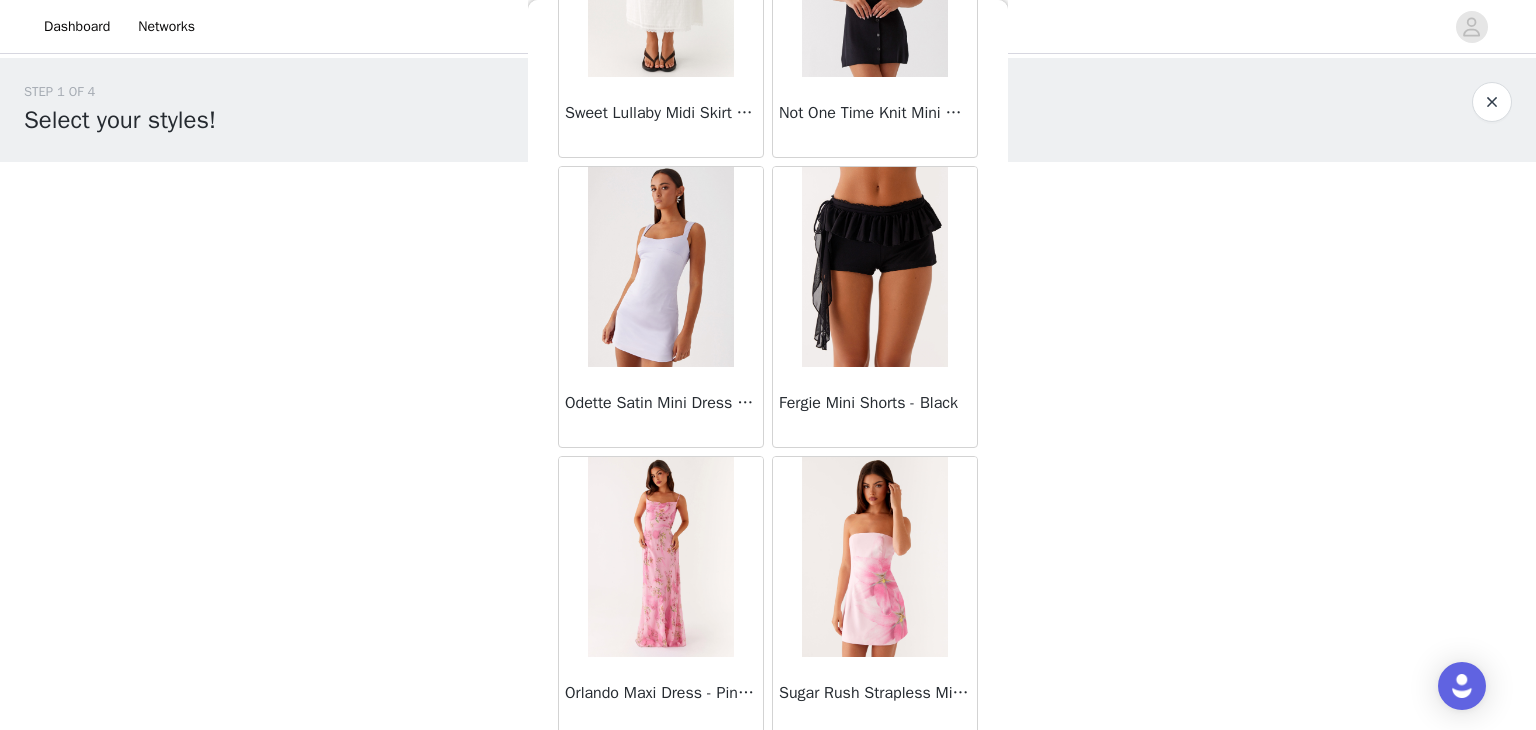 click at bounding box center (660, 557) 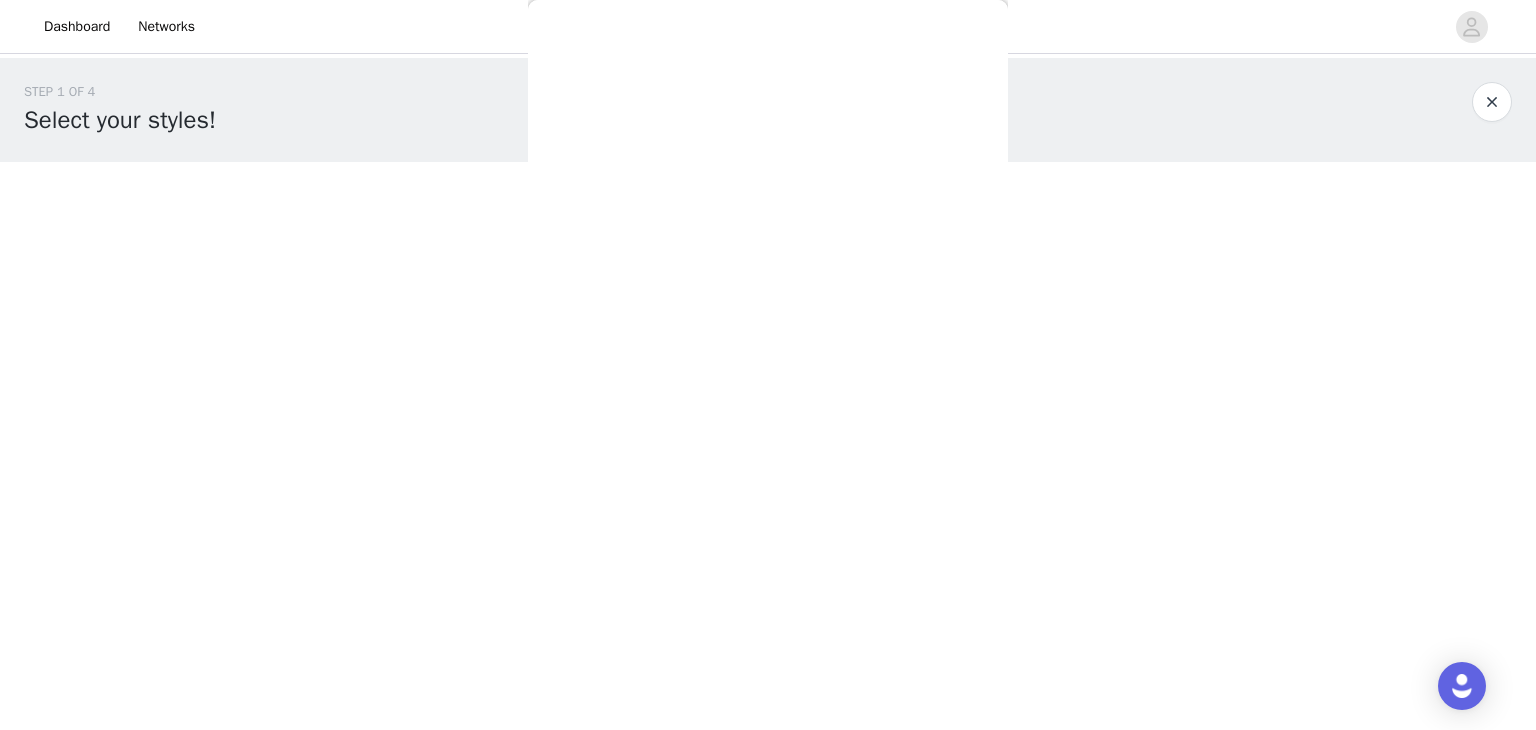 scroll, scrollTop: 0, scrollLeft: 0, axis: both 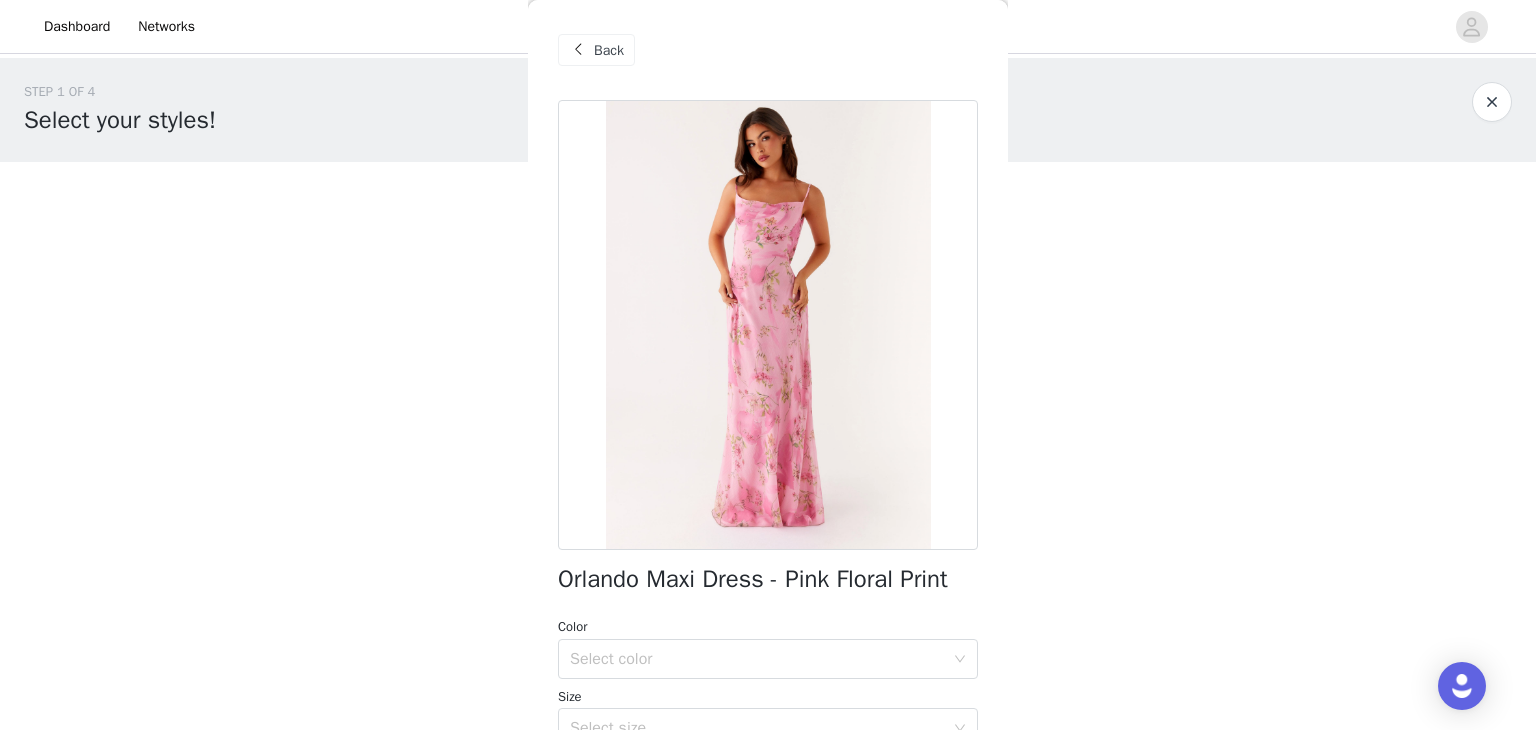 click at bounding box center (768, 325) 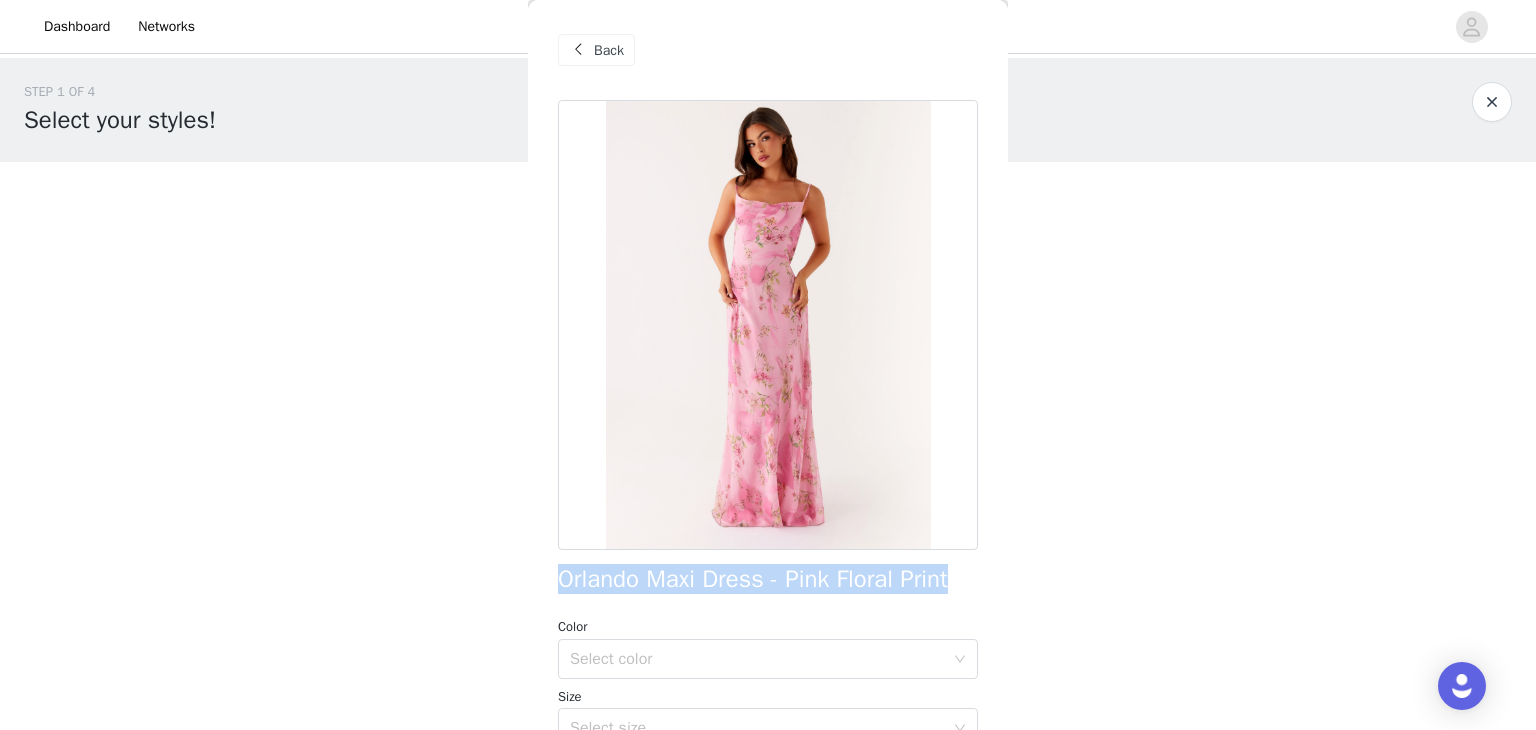 drag, startPoint x: 560, startPoint y: 573, endPoint x: 617, endPoint y: 605, distance: 65.36819 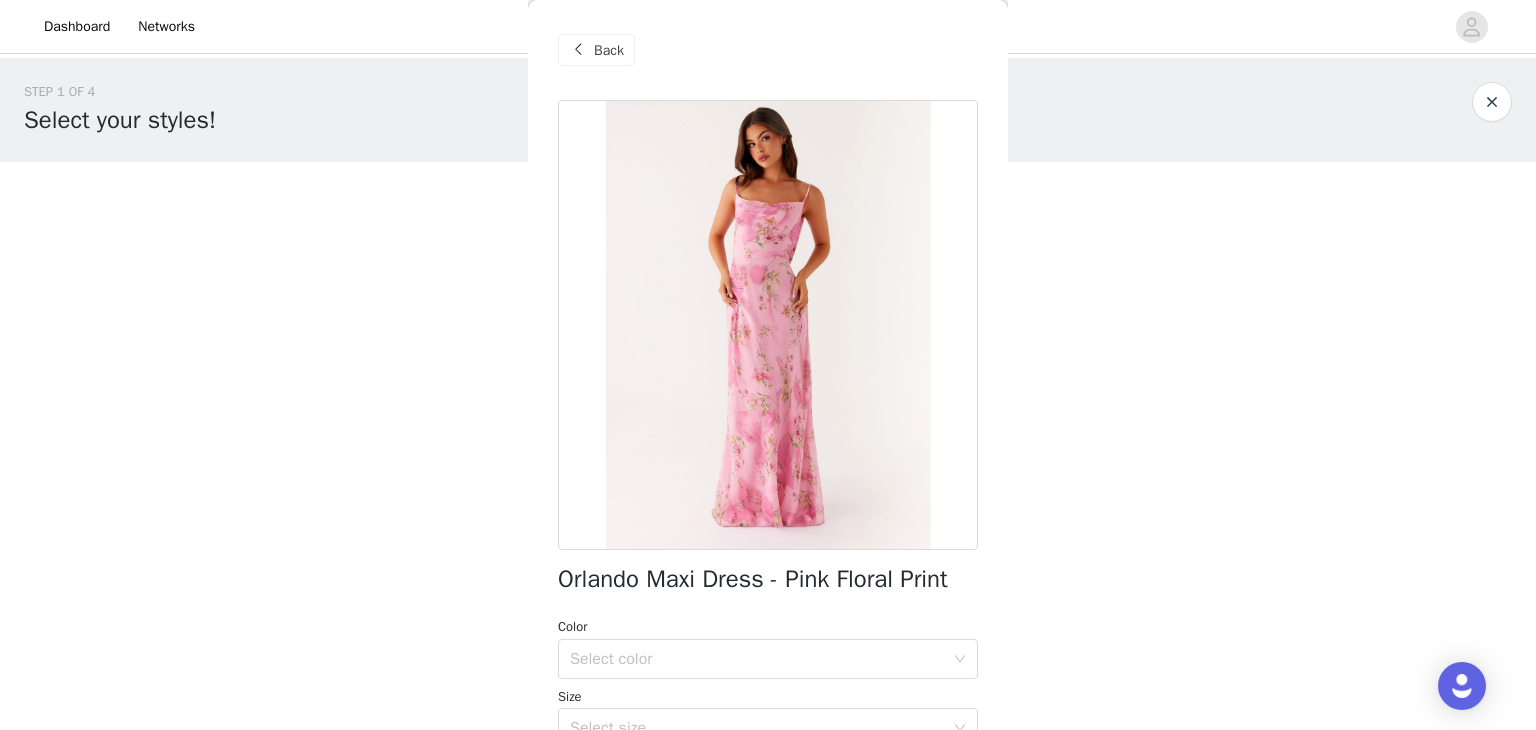 click on "Back" at bounding box center (596, 50) 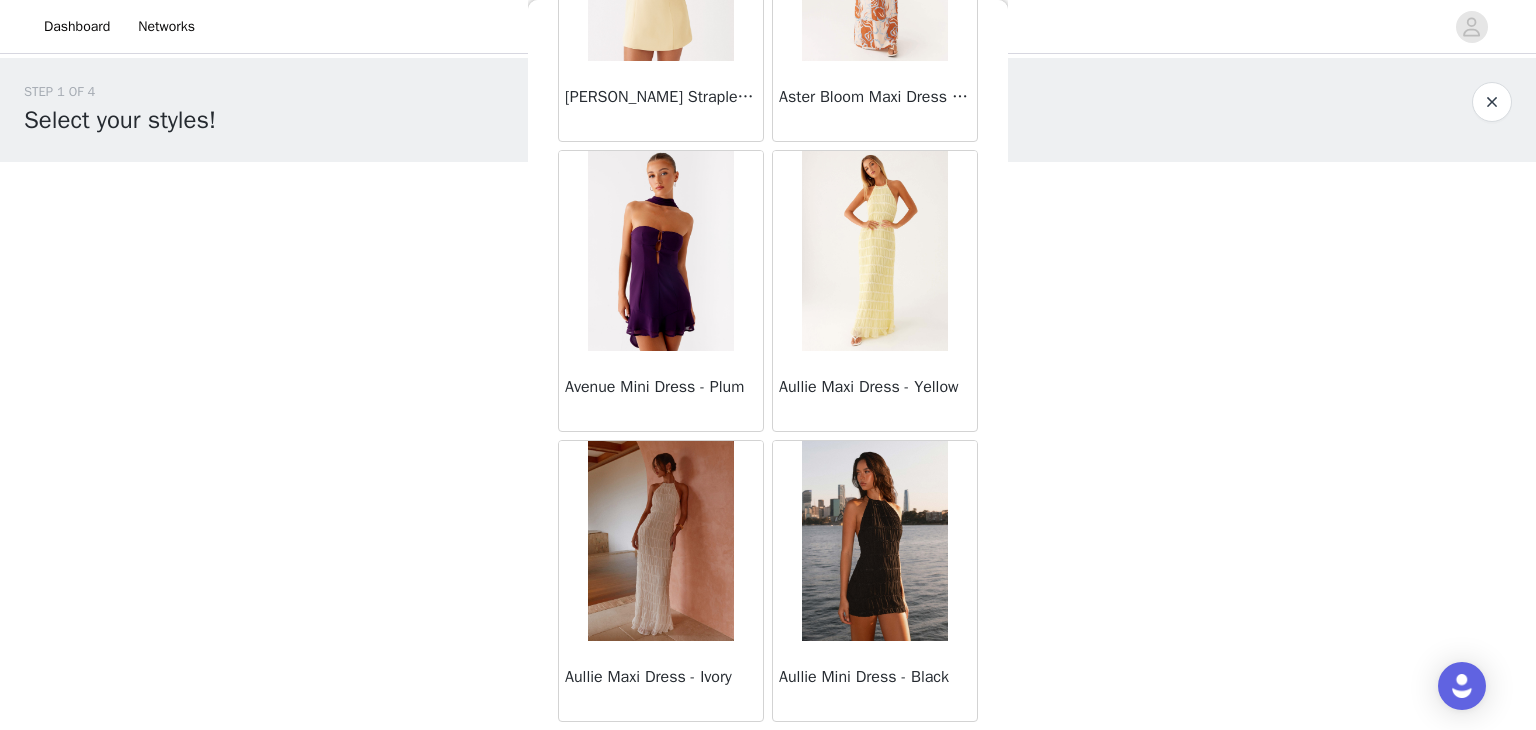 scroll, scrollTop: 400, scrollLeft: 0, axis: vertical 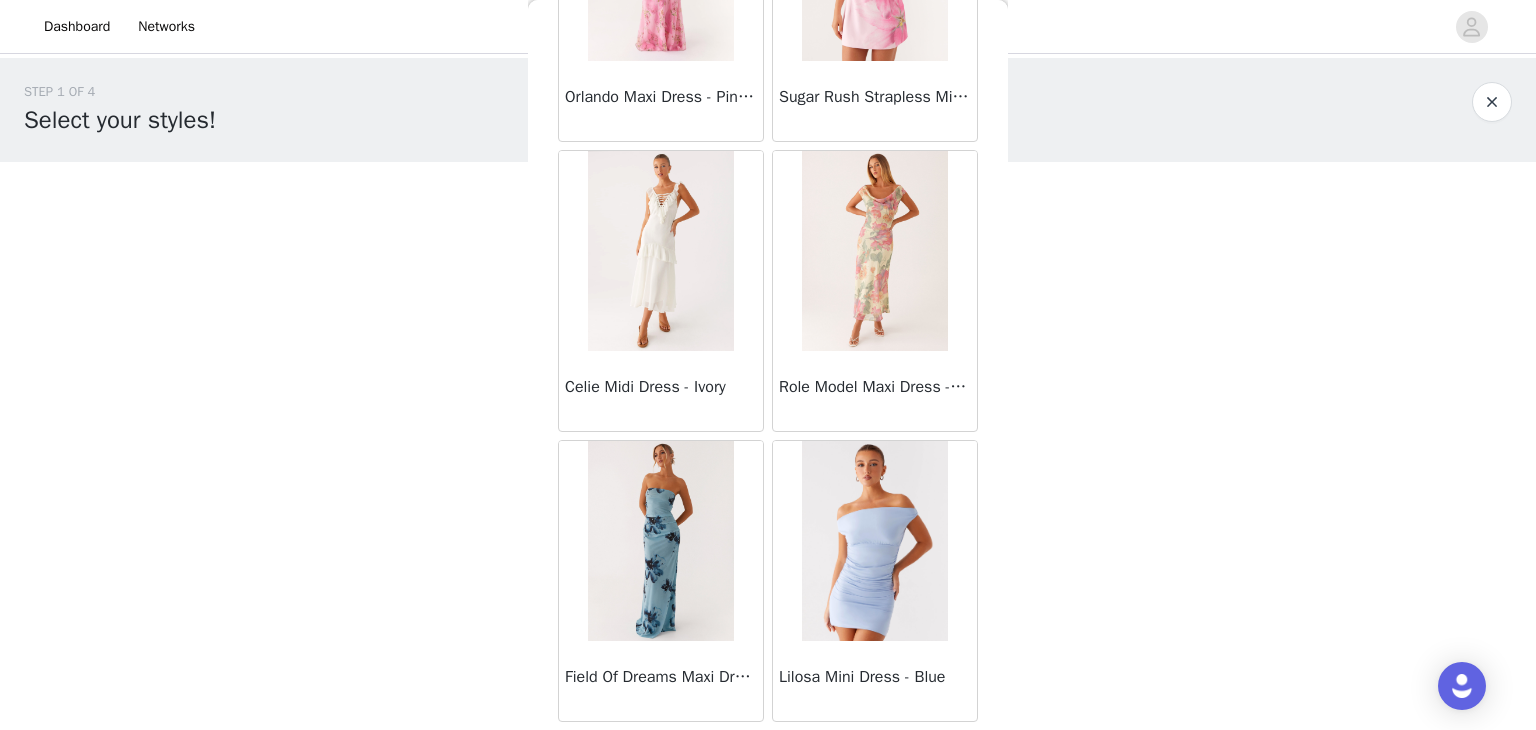 click on "Load More" at bounding box center (768, 756) 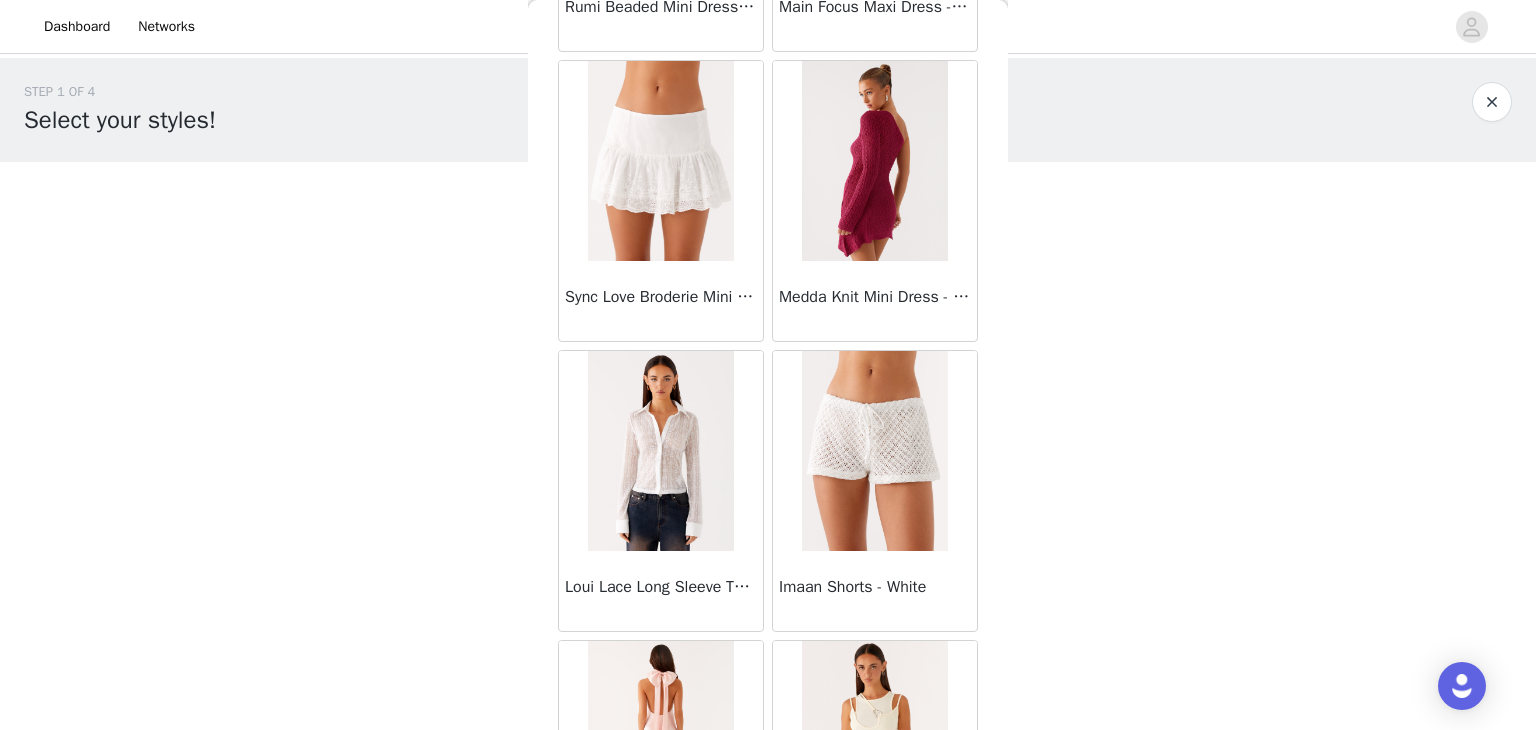 scroll, scrollTop: 45766, scrollLeft: 0, axis: vertical 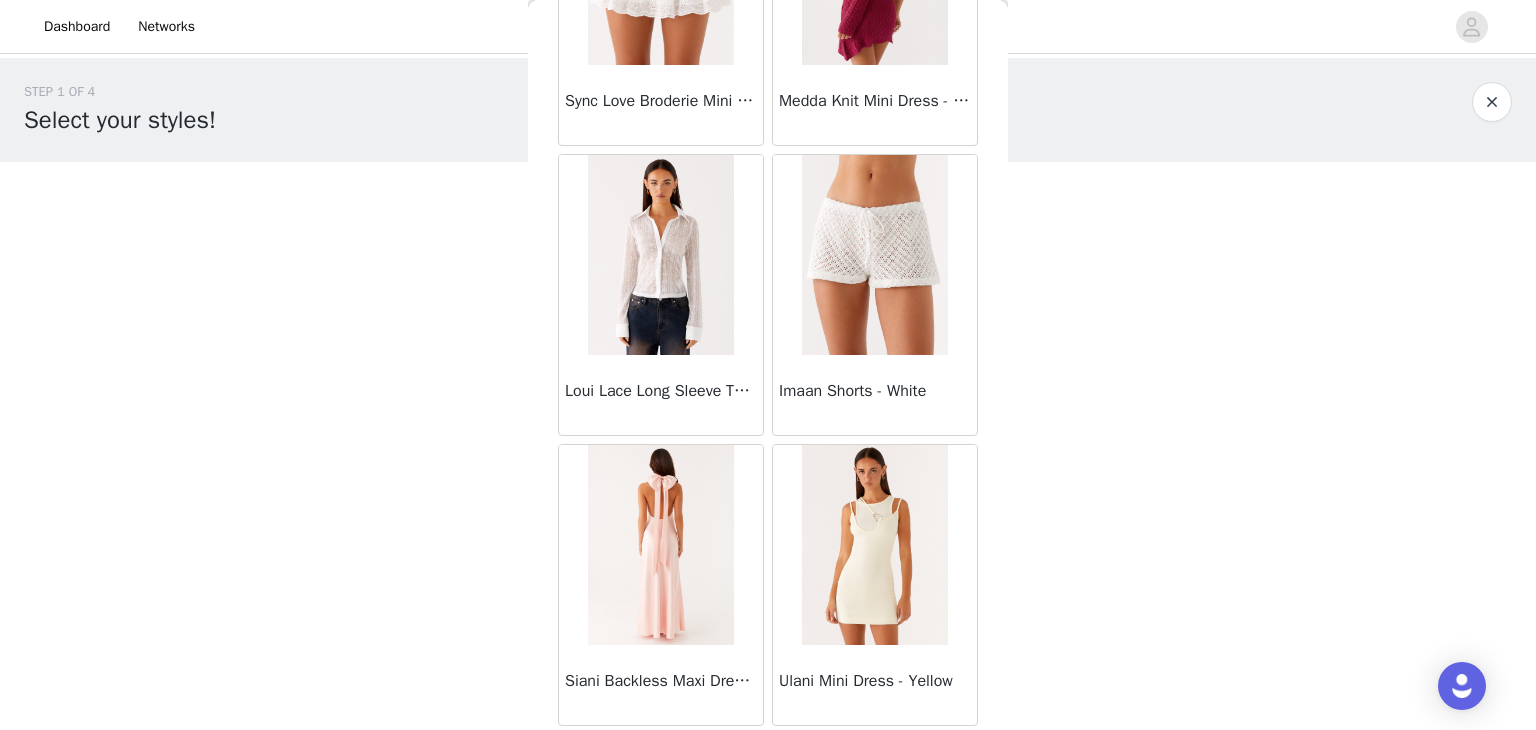 click on "Load More" at bounding box center [768, 760] 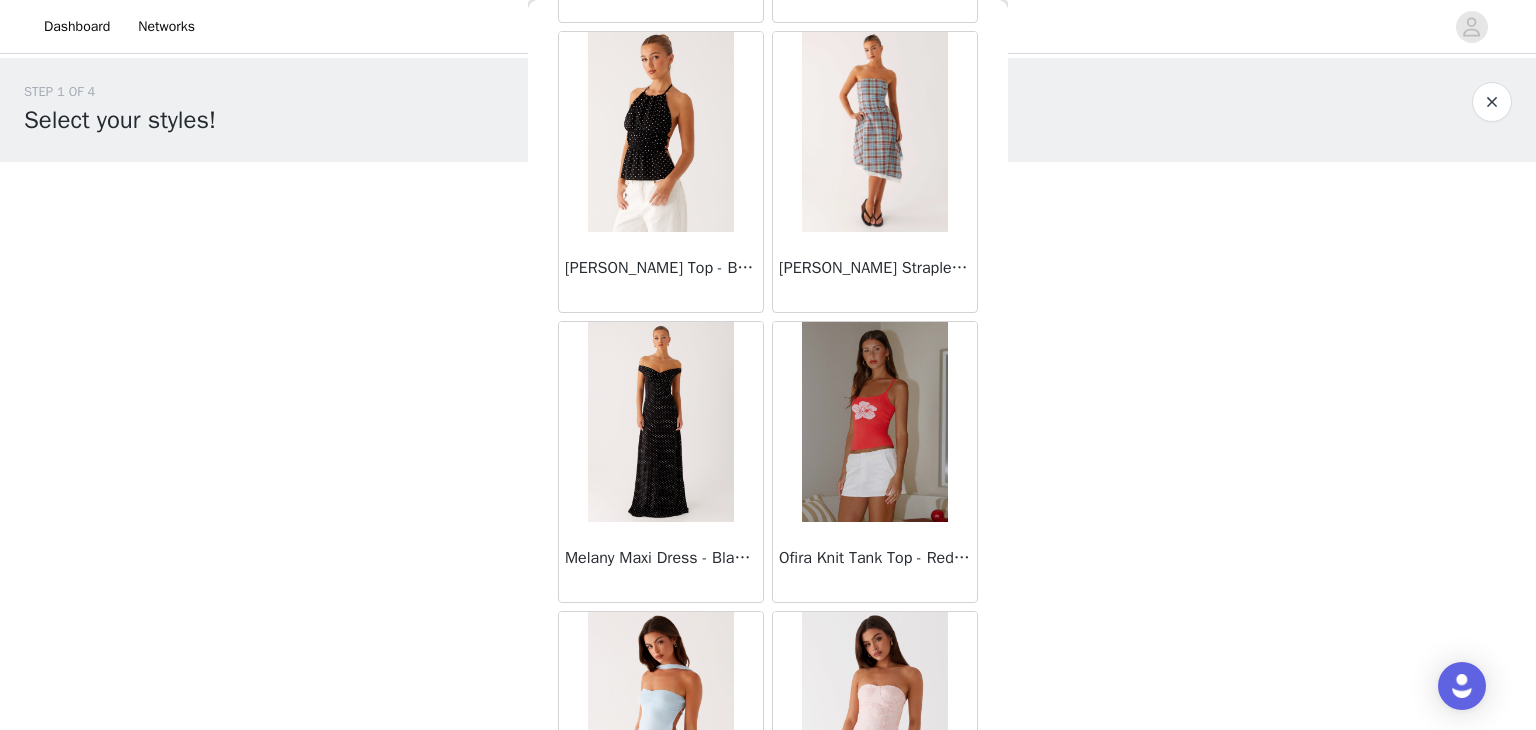 scroll, scrollTop: 48662, scrollLeft: 0, axis: vertical 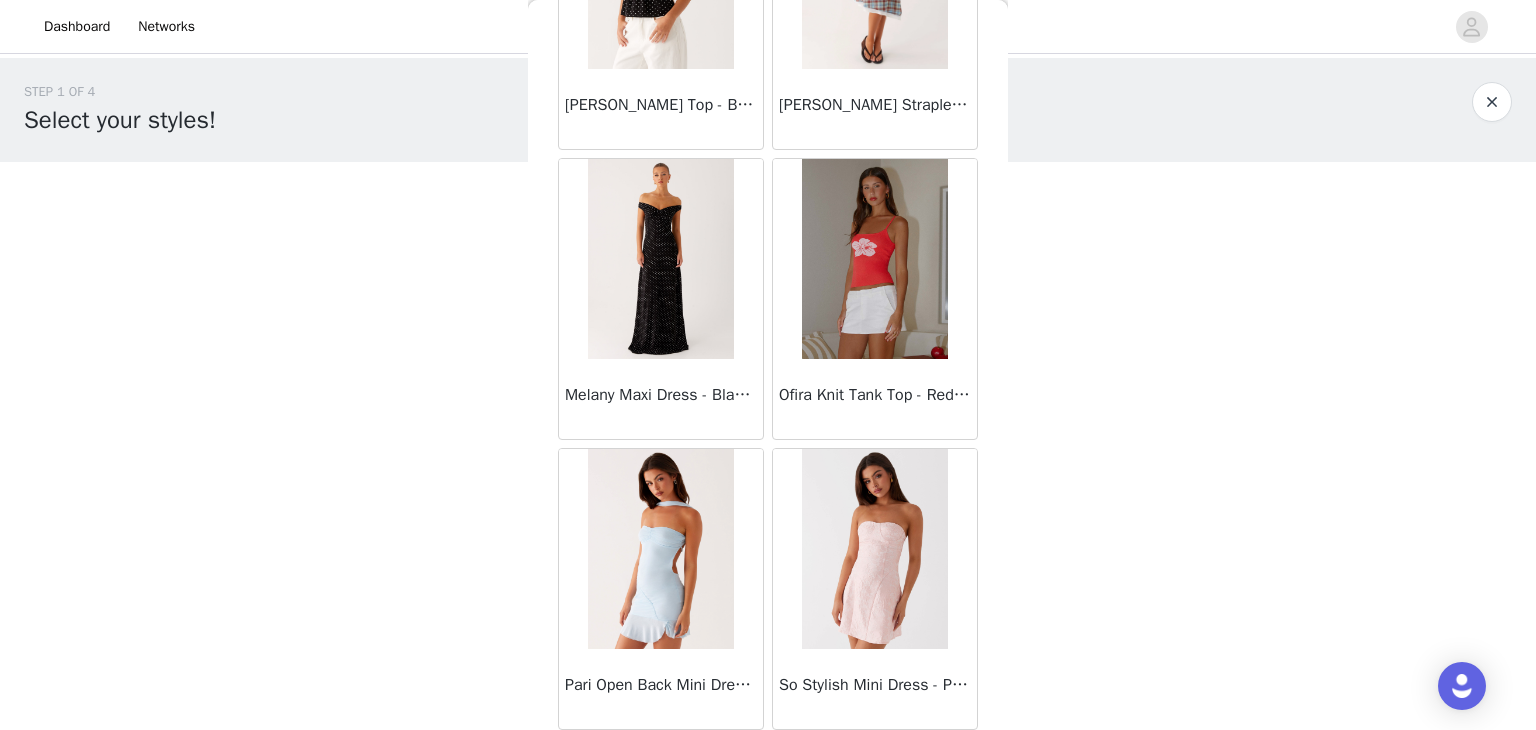 click on "Load More" at bounding box center (768, 764) 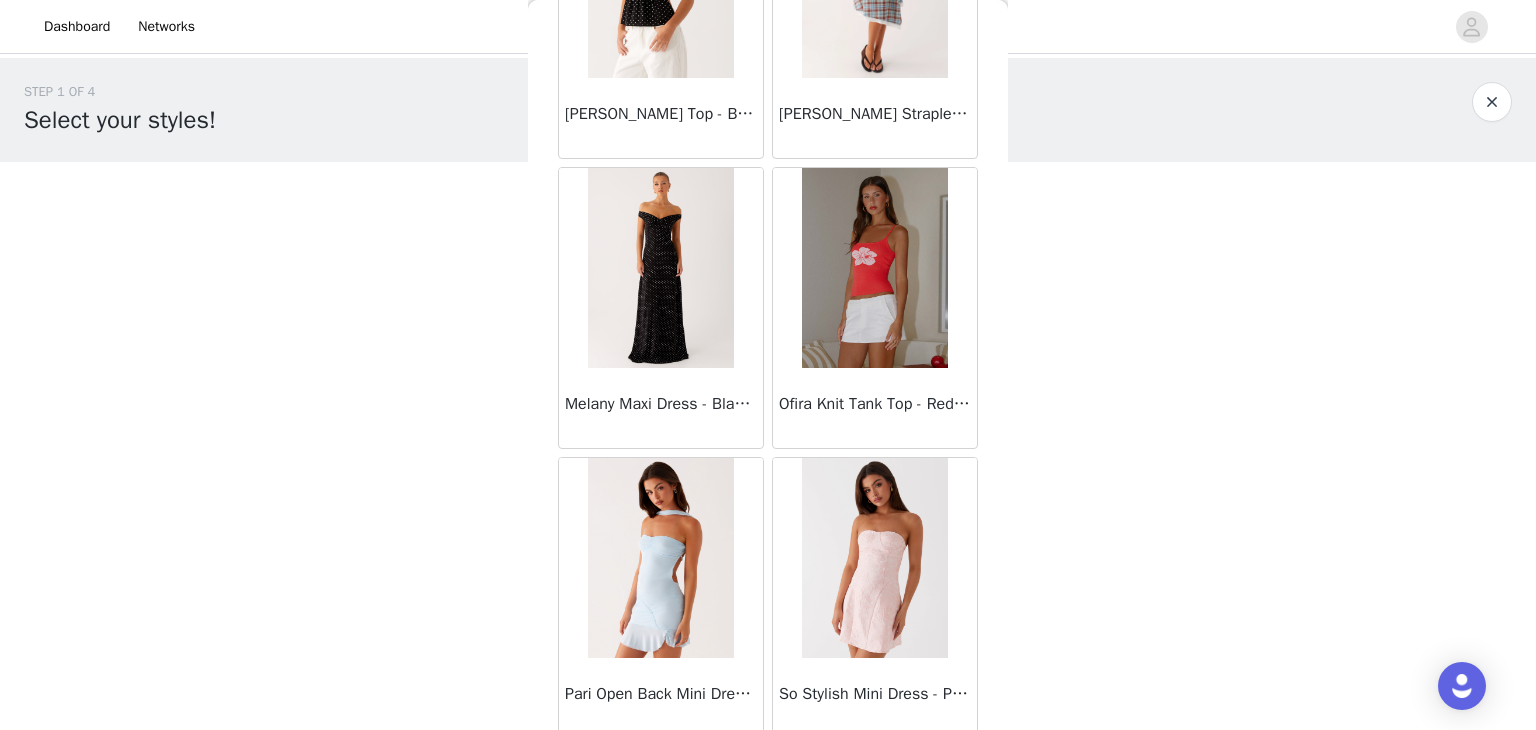 scroll, scrollTop: 48662, scrollLeft: 0, axis: vertical 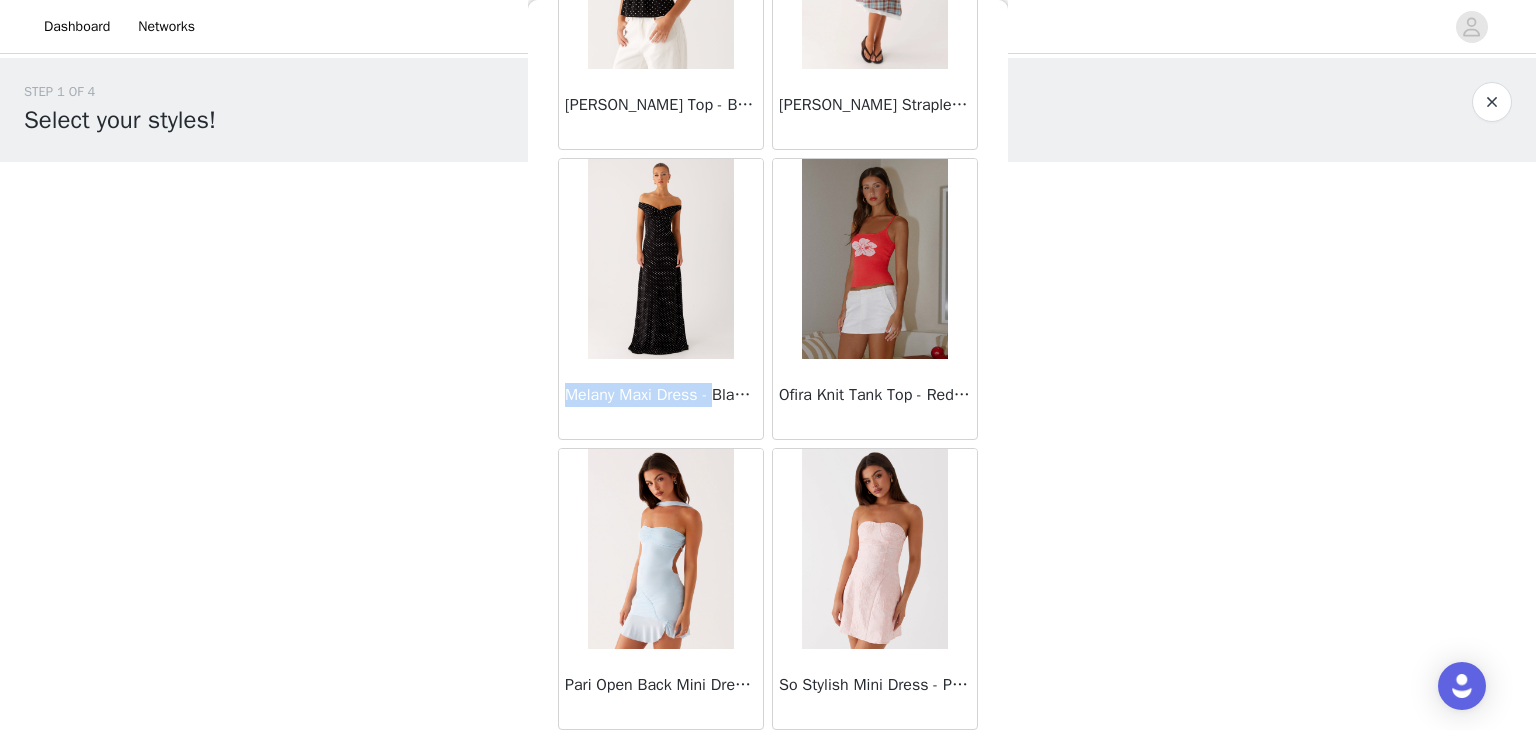 drag, startPoint x: 570, startPoint y: 329, endPoint x: 721, endPoint y: 331, distance: 151.01324 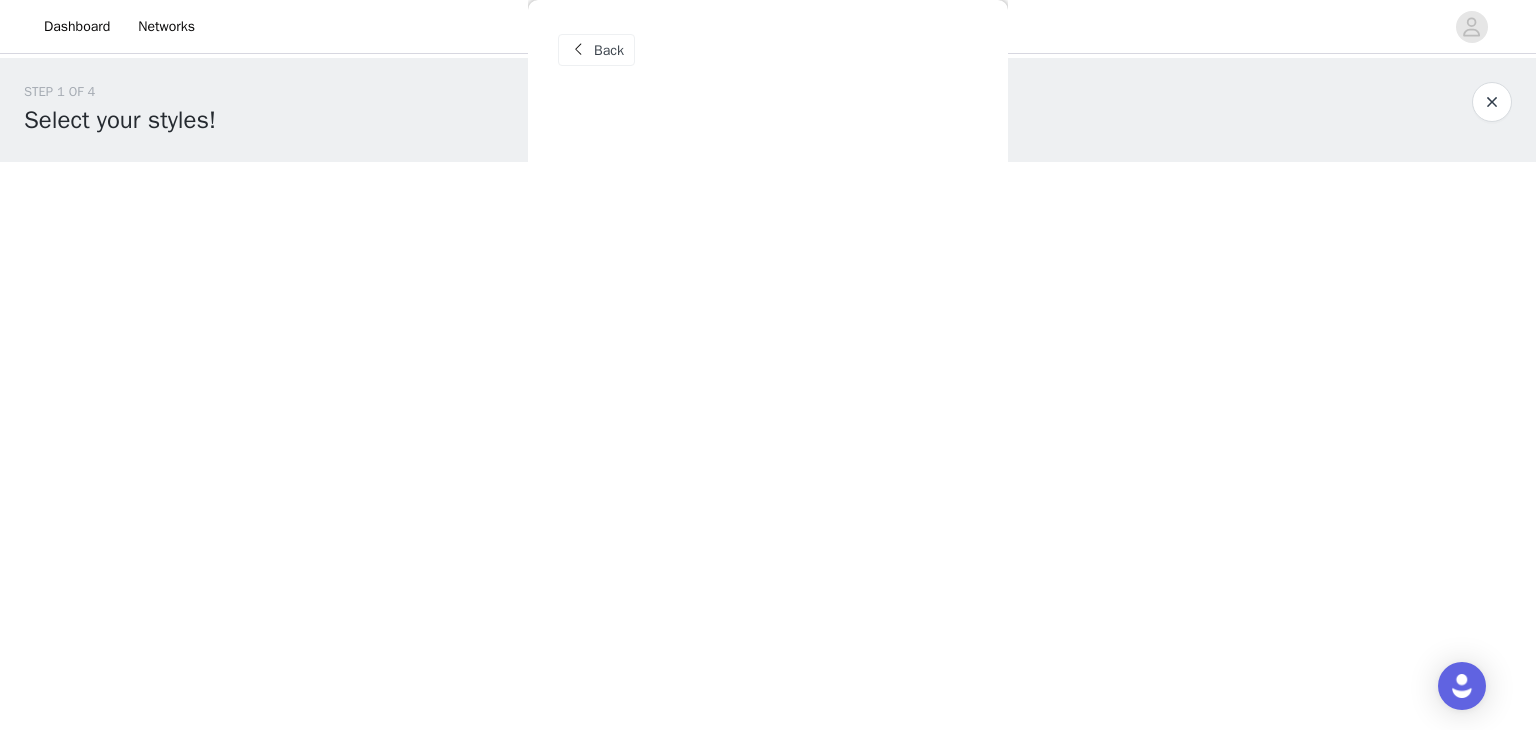 scroll, scrollTop: 0, scrollLeft: 0, axis: both 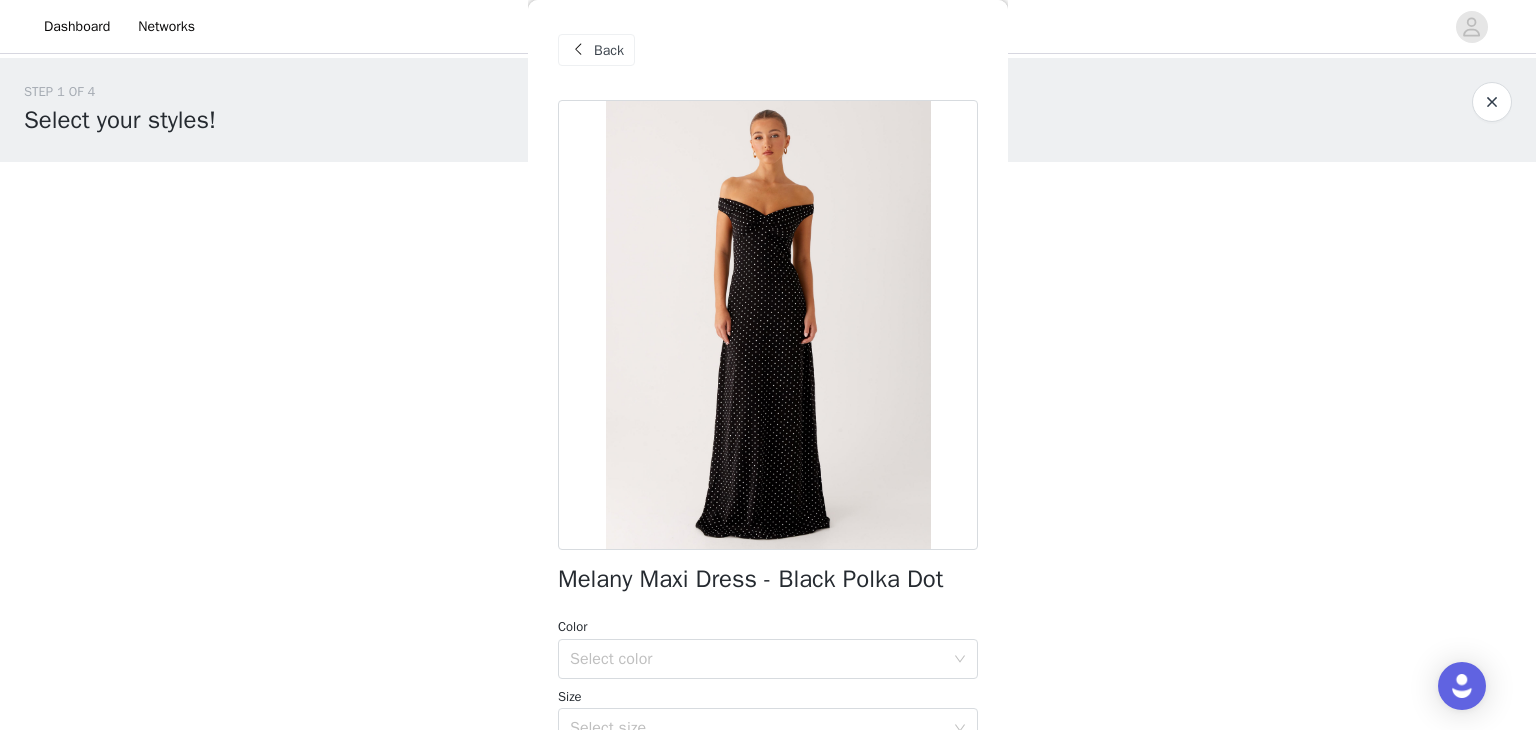 click at bounding box center (768, 325) 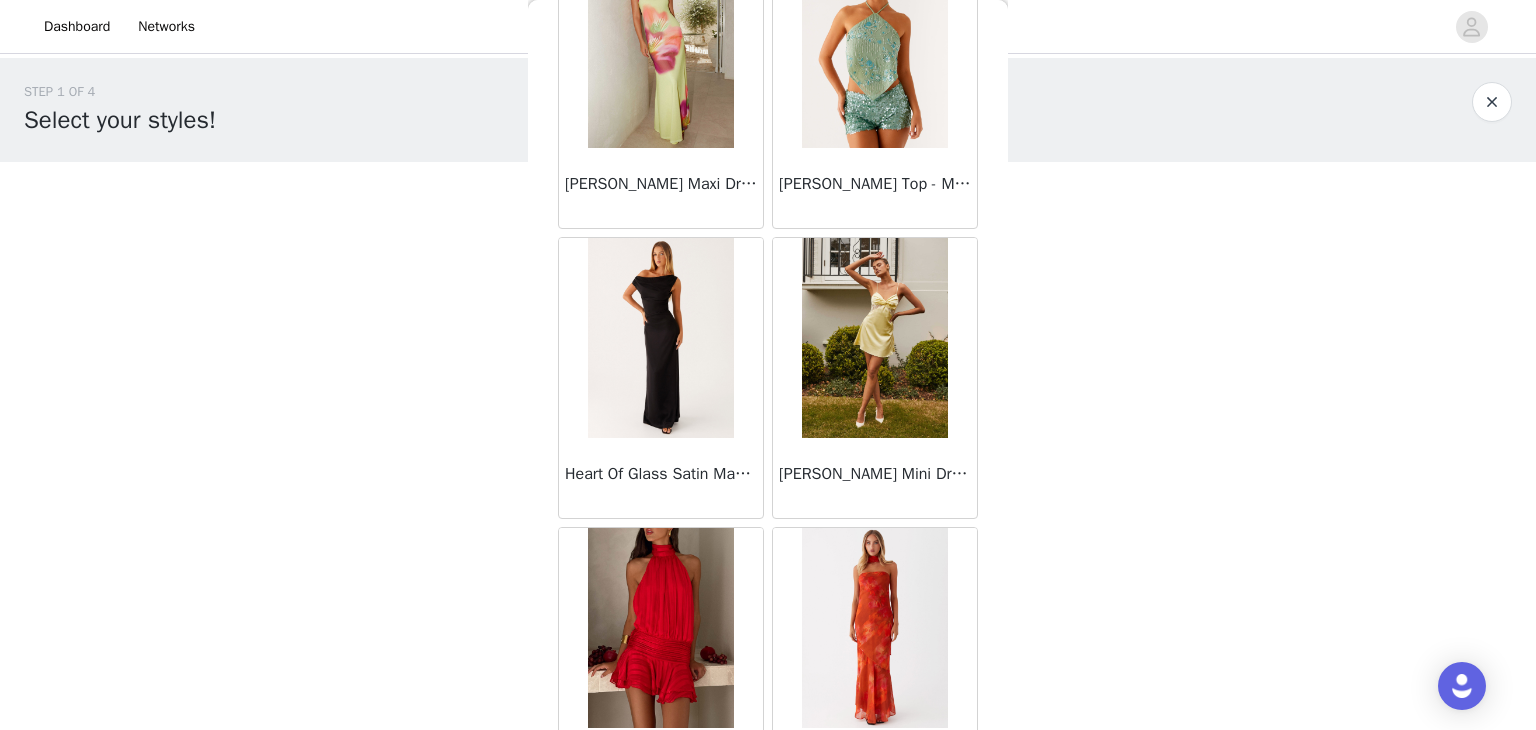 scroll, scrollTop: 51558, scrollLeft: 0, axis: vertical 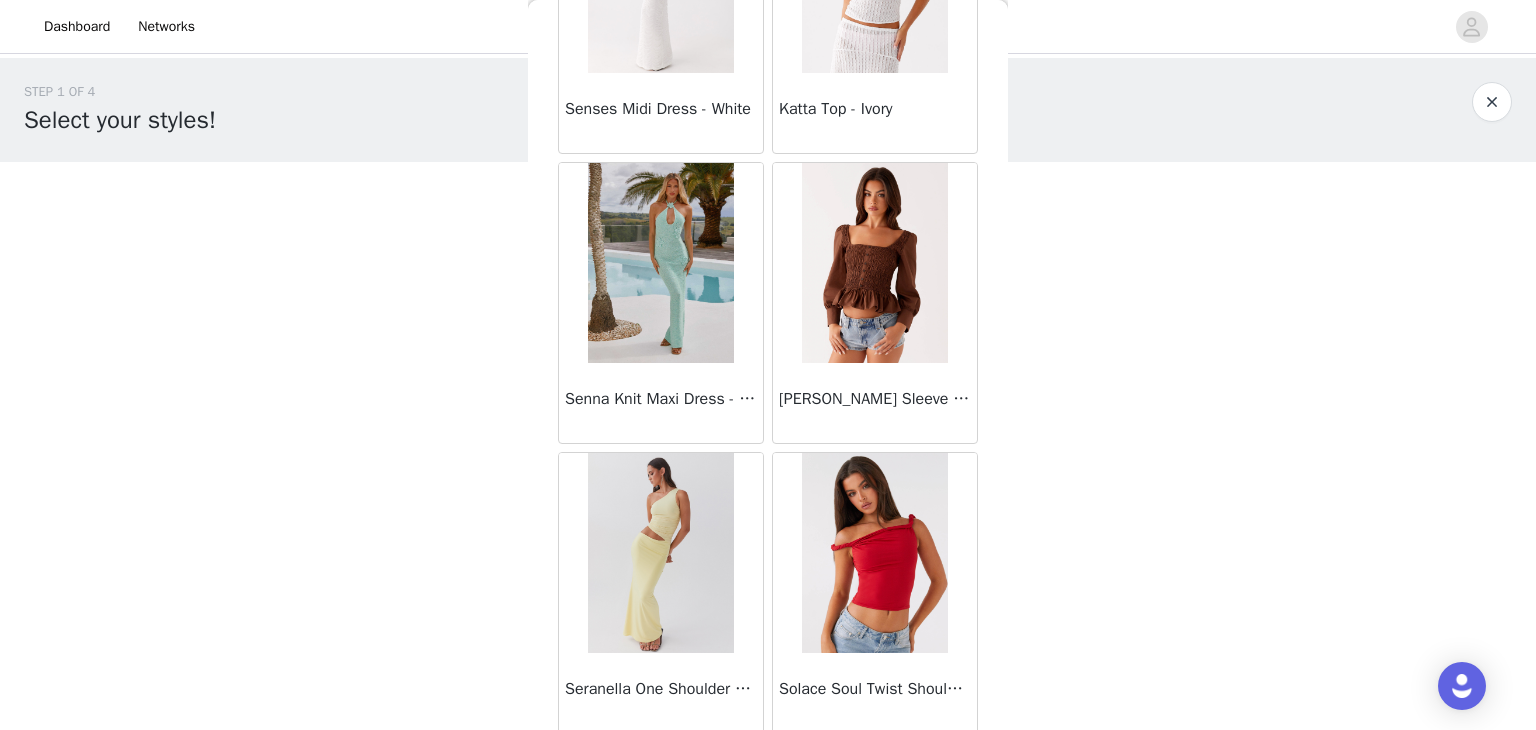 click on "Load More" at bounding box center [768, 768] 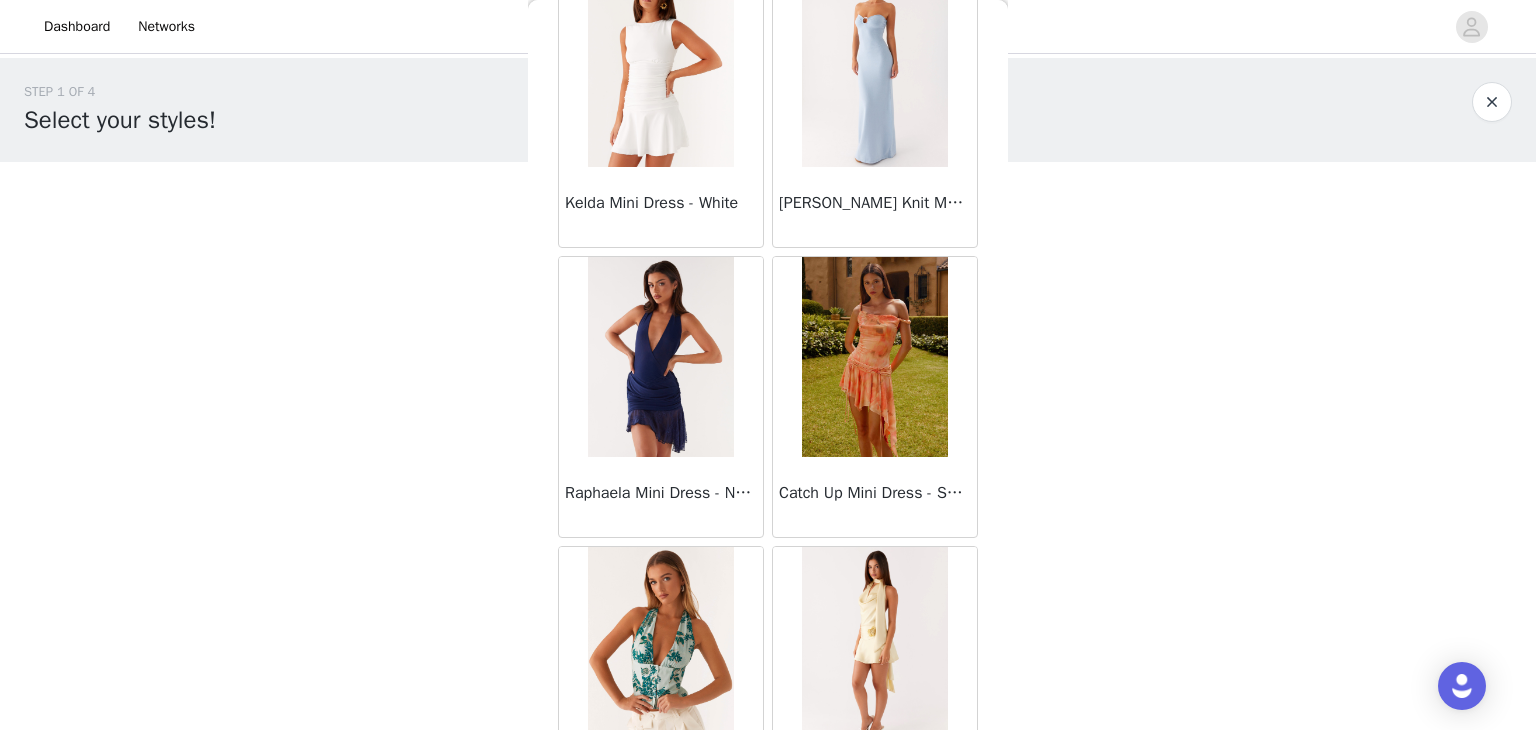 scroll, scrollTop: 54454, scrollLeft: 0, axis: vertical 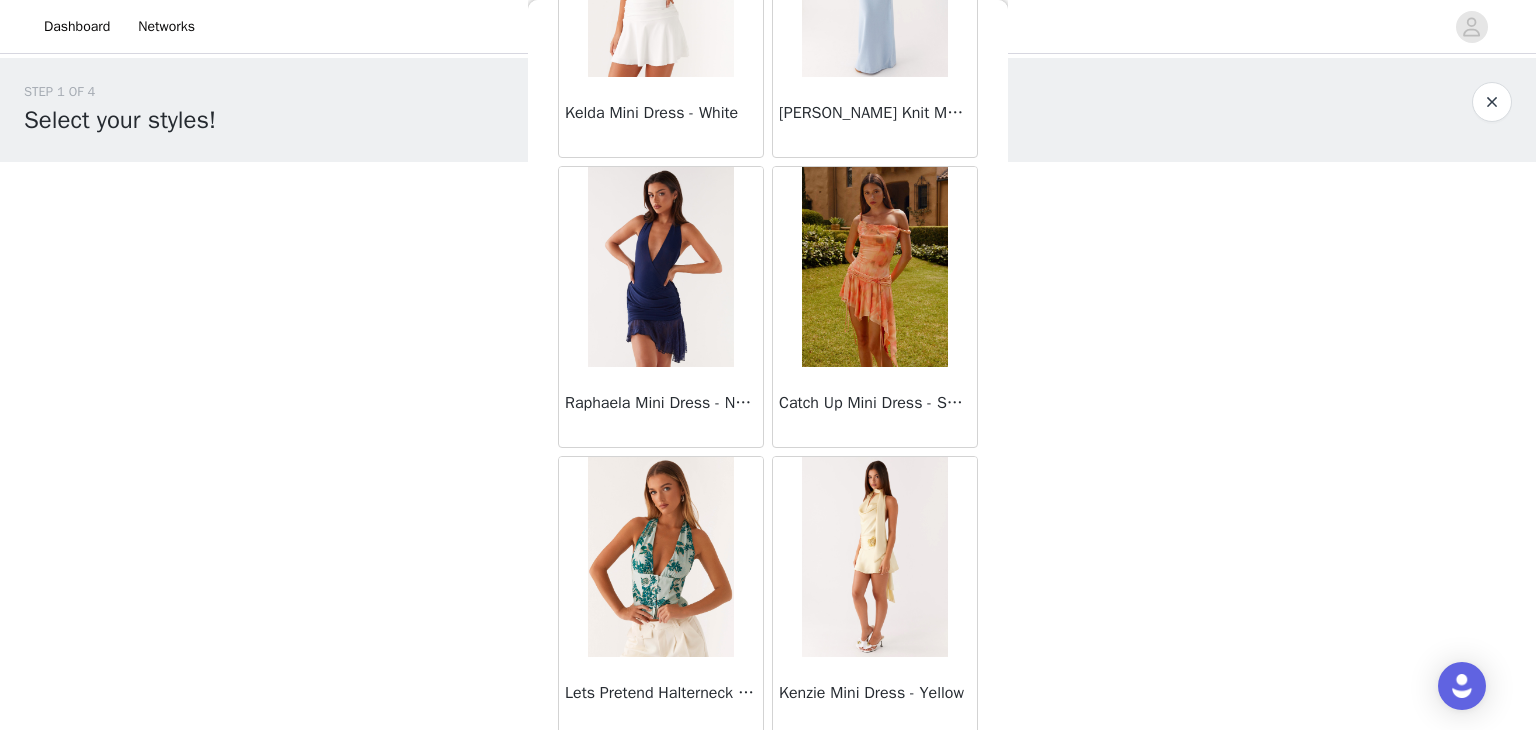 click on "Load More" at bounding box center [768, 772] 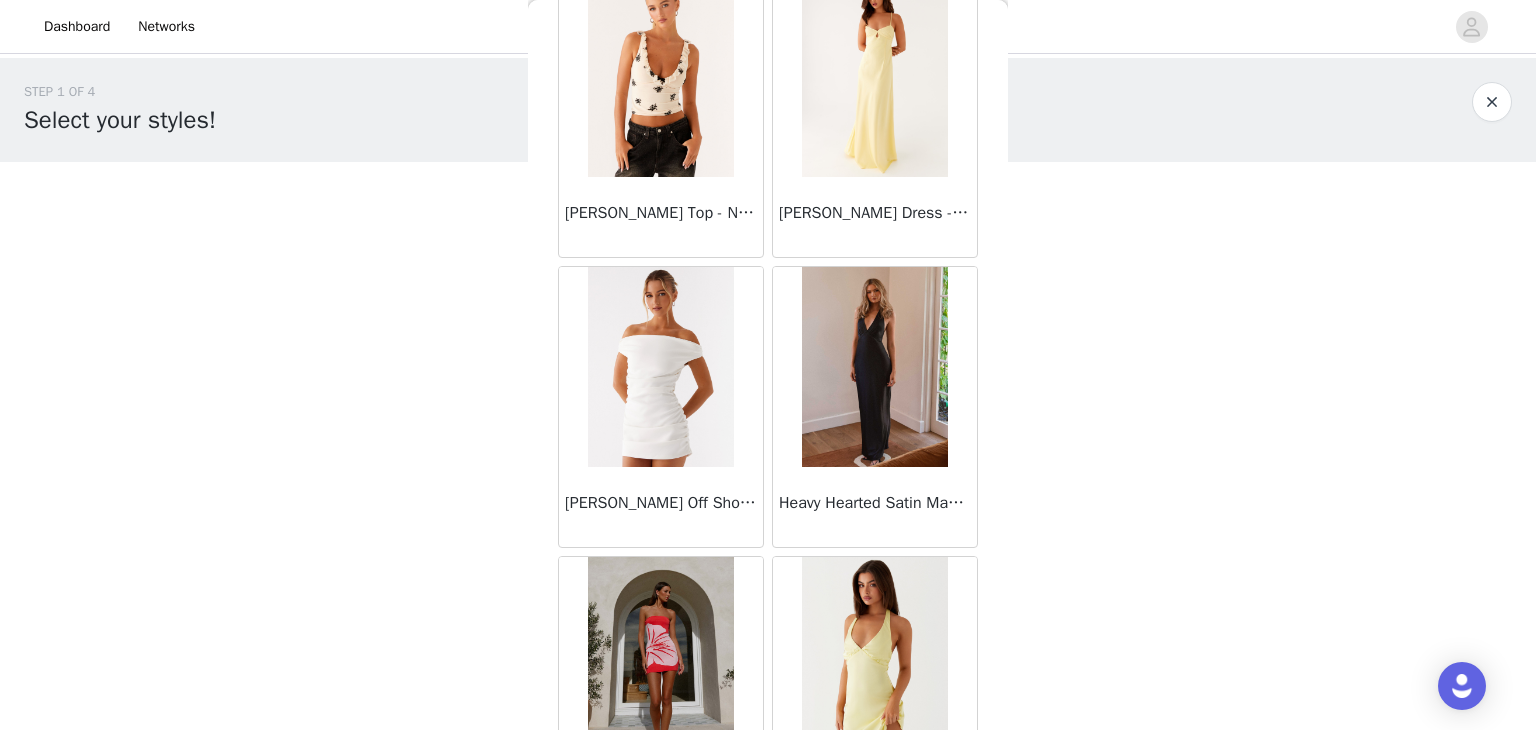 scroll, scrollTop: 57350, scrollLeft: 0, axis: vertical 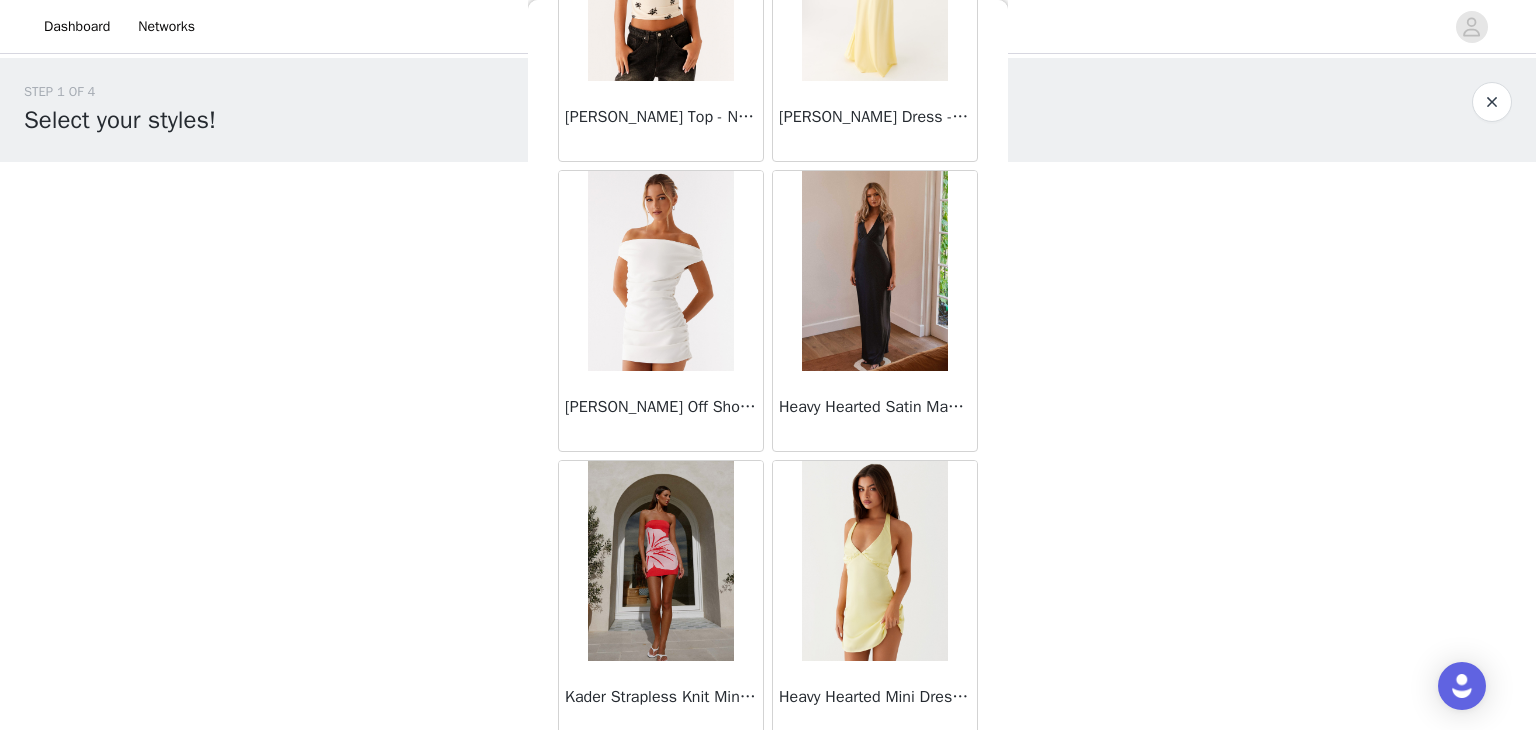 click on "Load More" at bounding box center [768, 776] 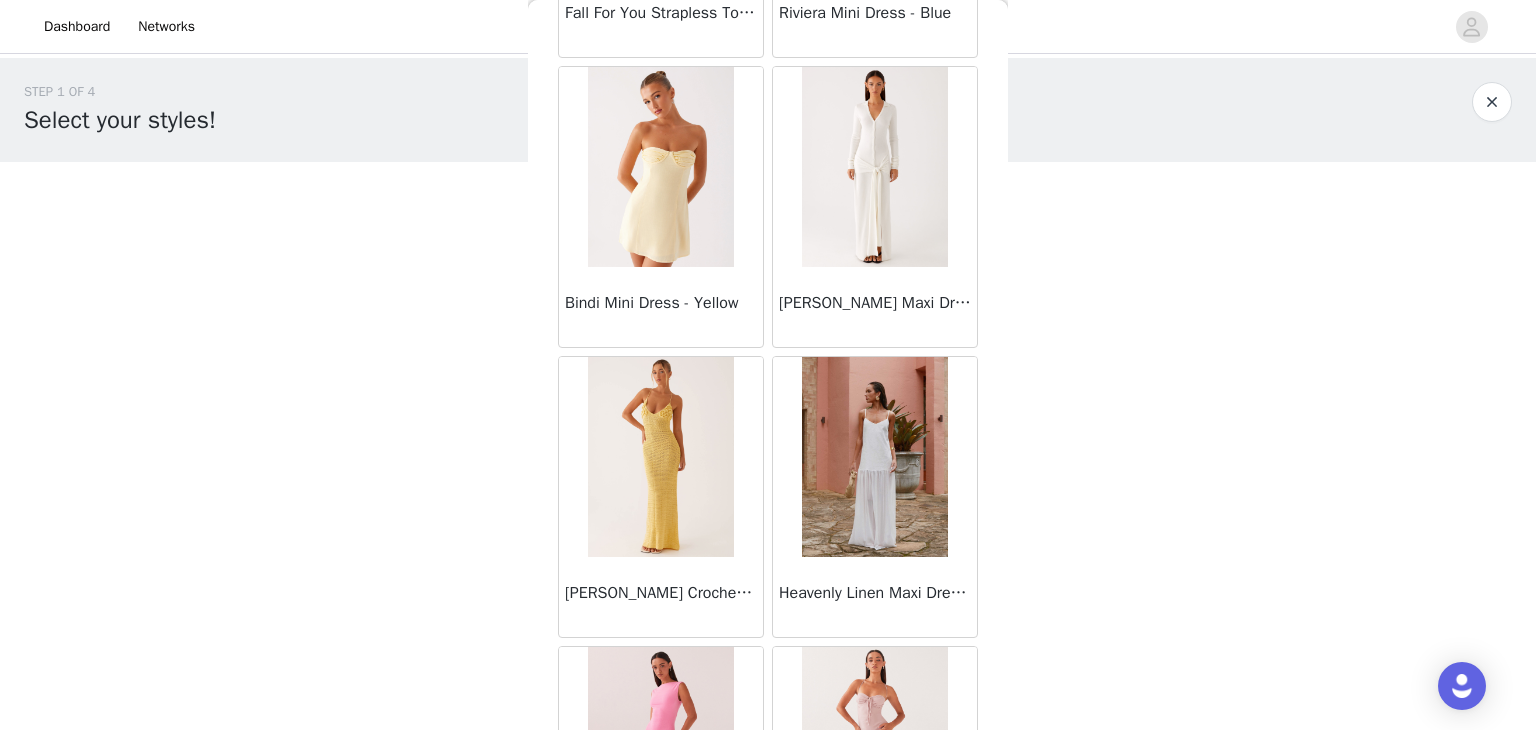 scroll, scrollTop: 60246, scrollLeft: 0, axis: vertical 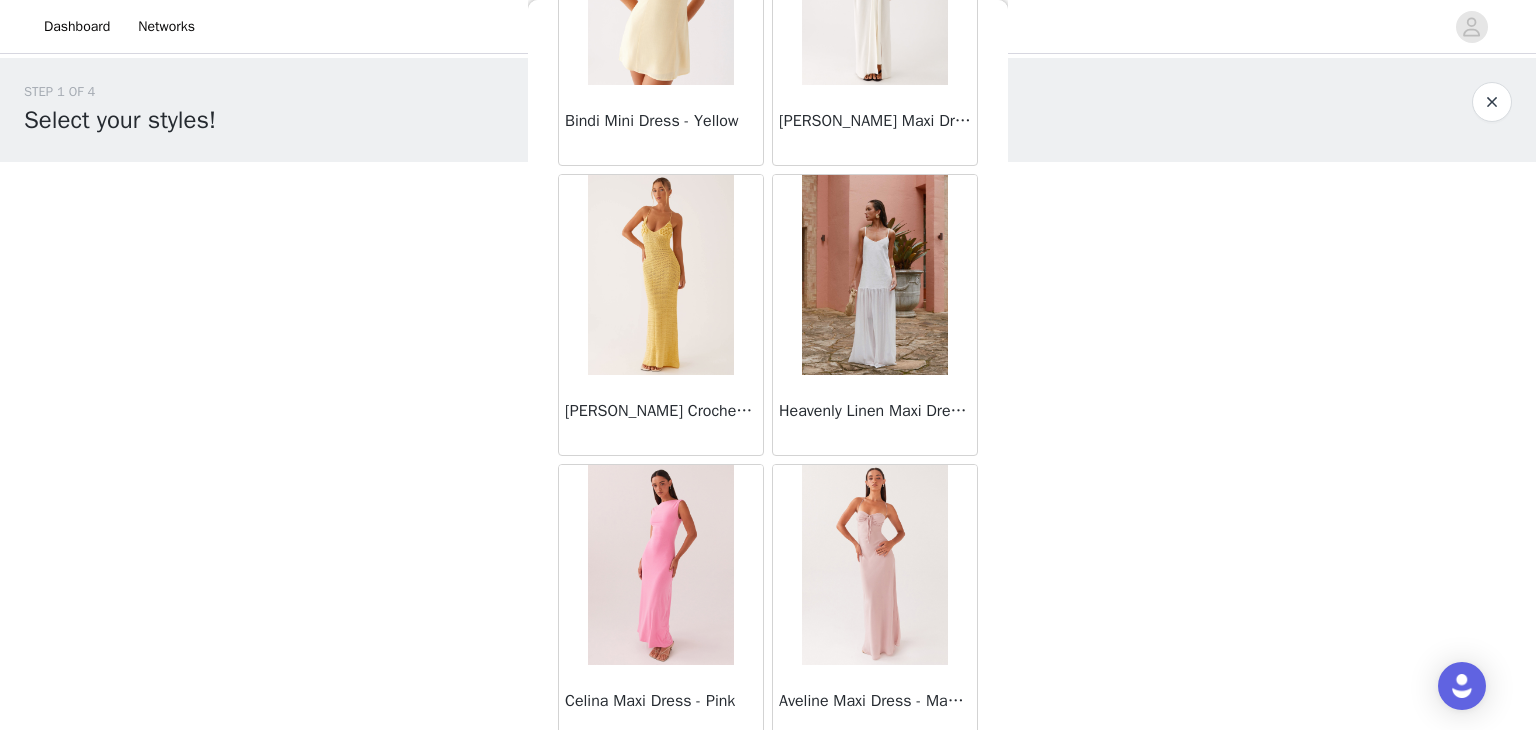 click on "Load More" at bounding box center [768, 780] 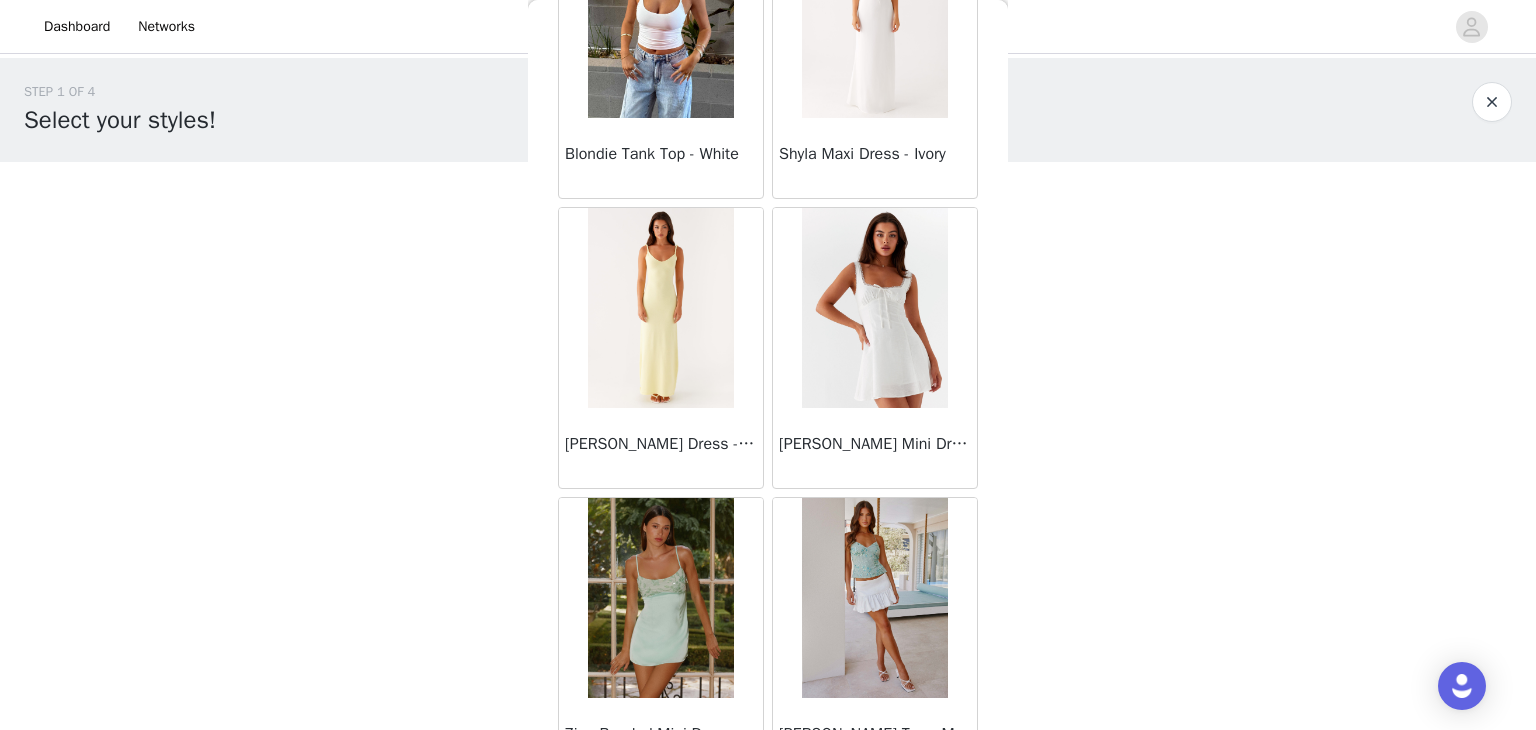 scroll, scrollTop: 63142, scrollLeft: 0, axis: vertical 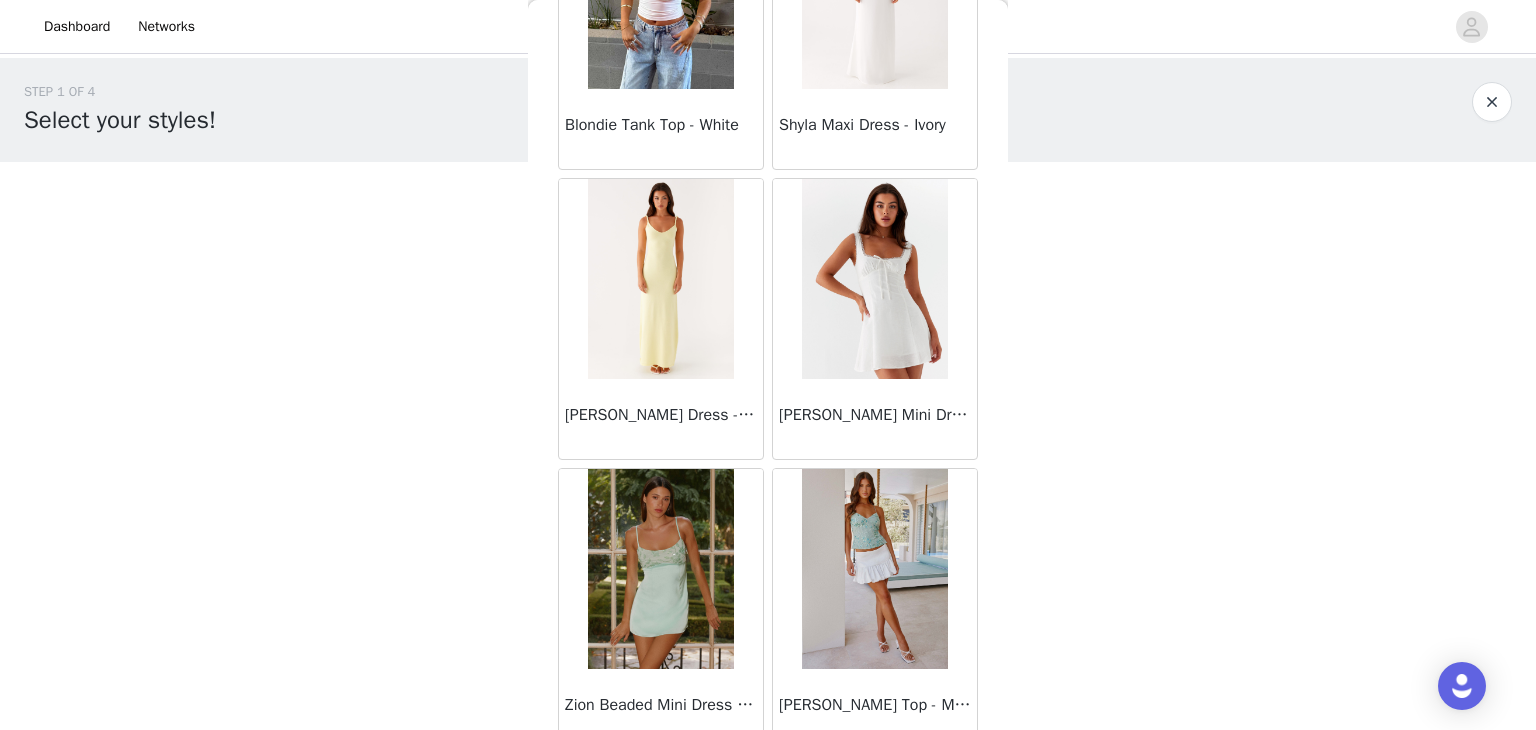 click on "Load More" at bounding box center (768, 784) 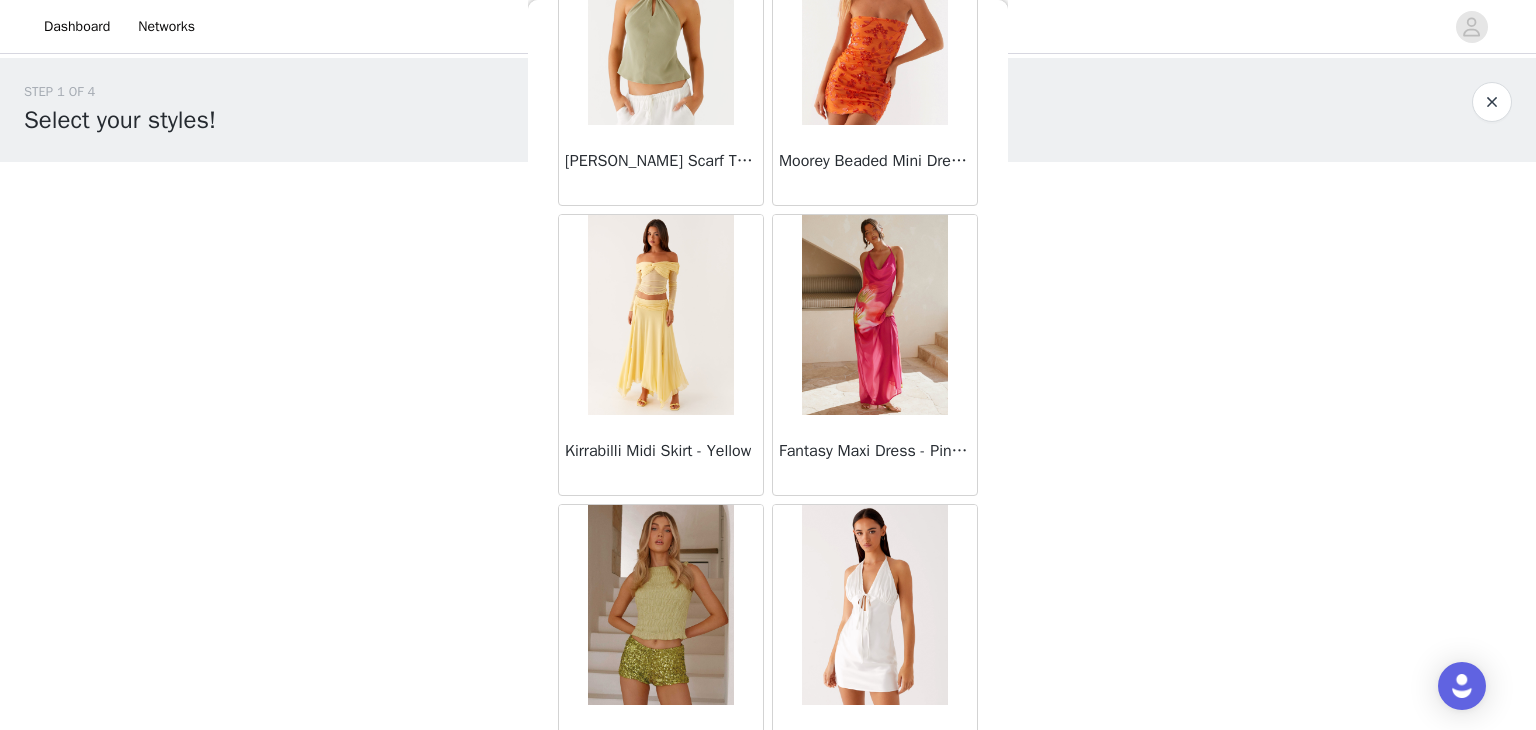 scroll, scrollTop: 66038, scrollLeft: 0, axis: vertical 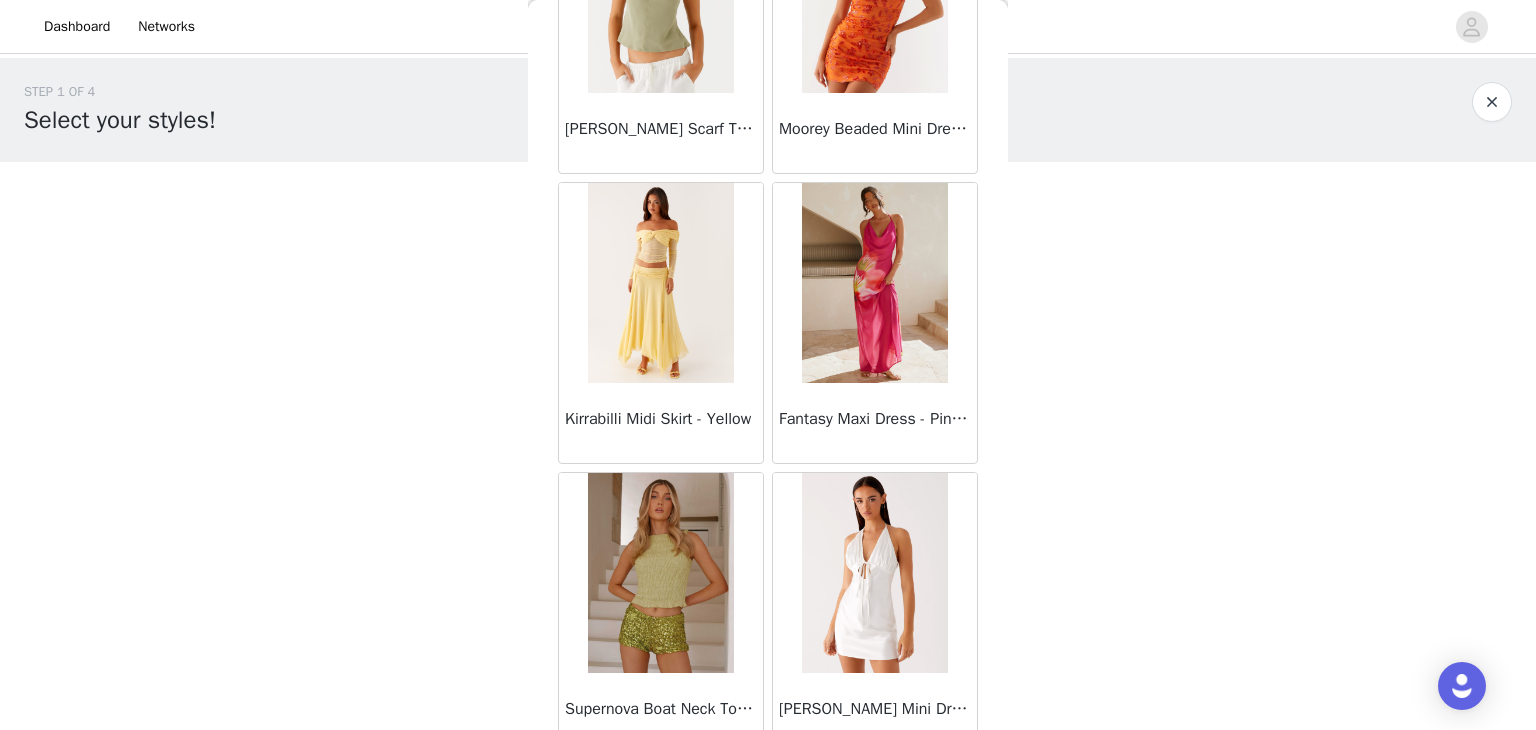 click on "Load More" at bounding box center (768, 788) 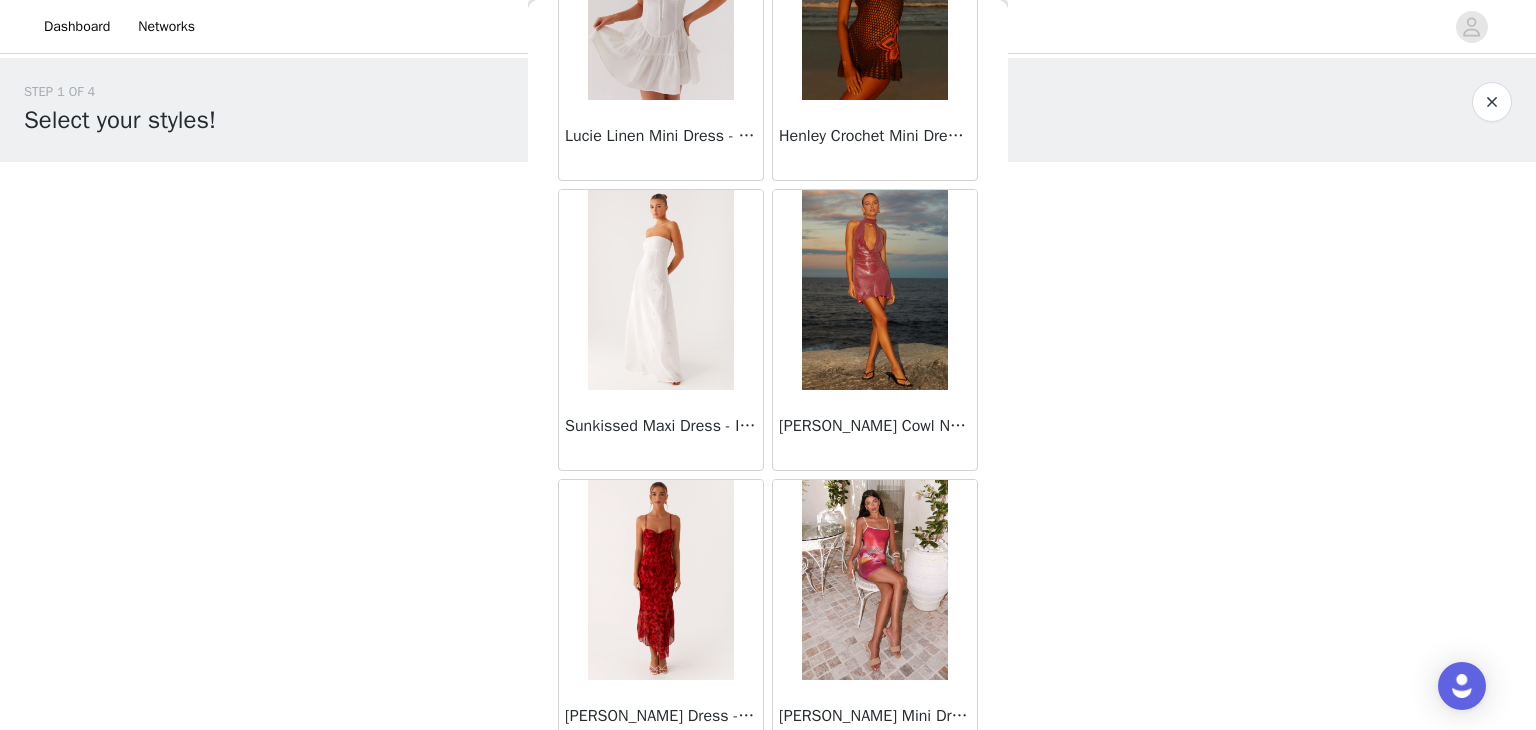 scroll, scrollTop: 68934, scrollLeft: 0, axis: vertical 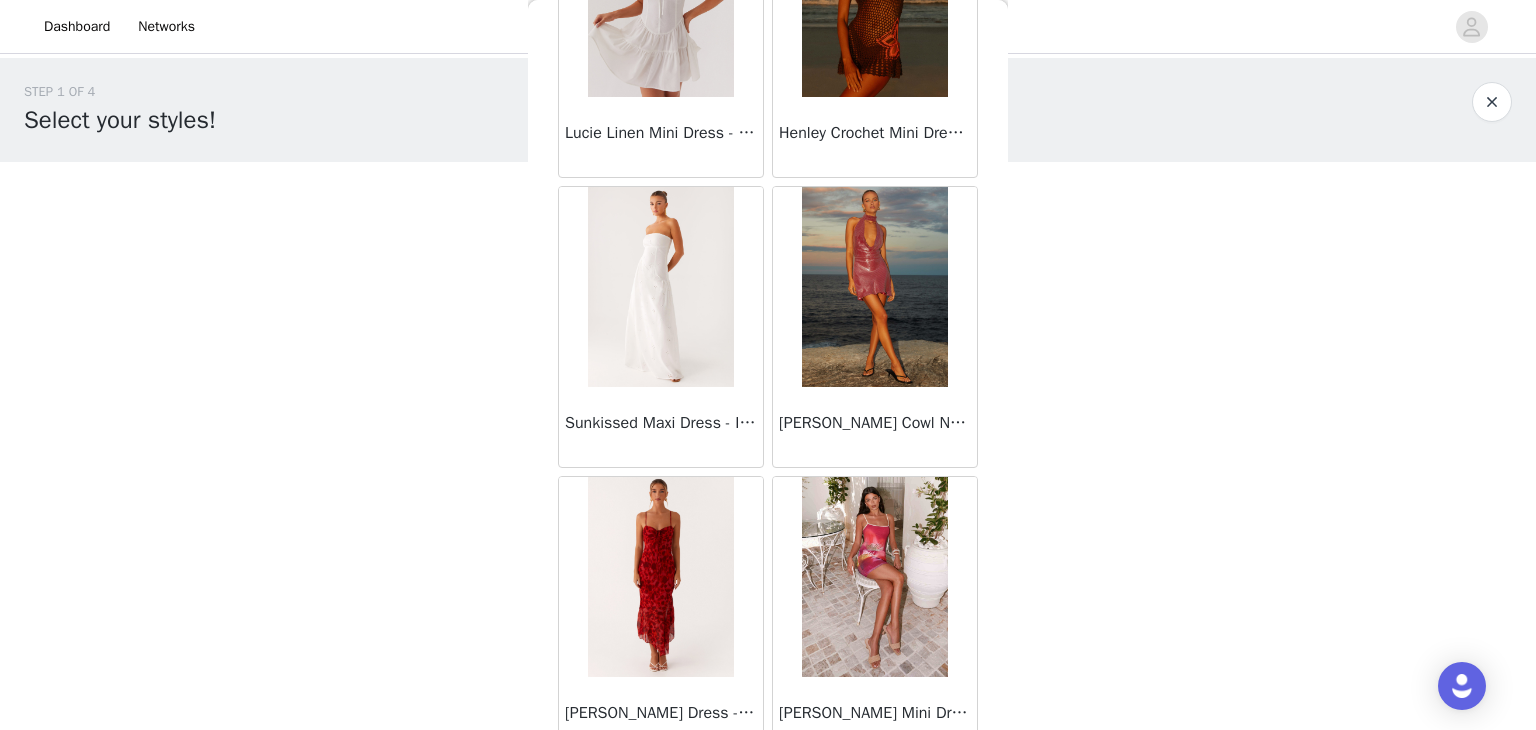 click on "Load More" at bounding box center [768, 792] 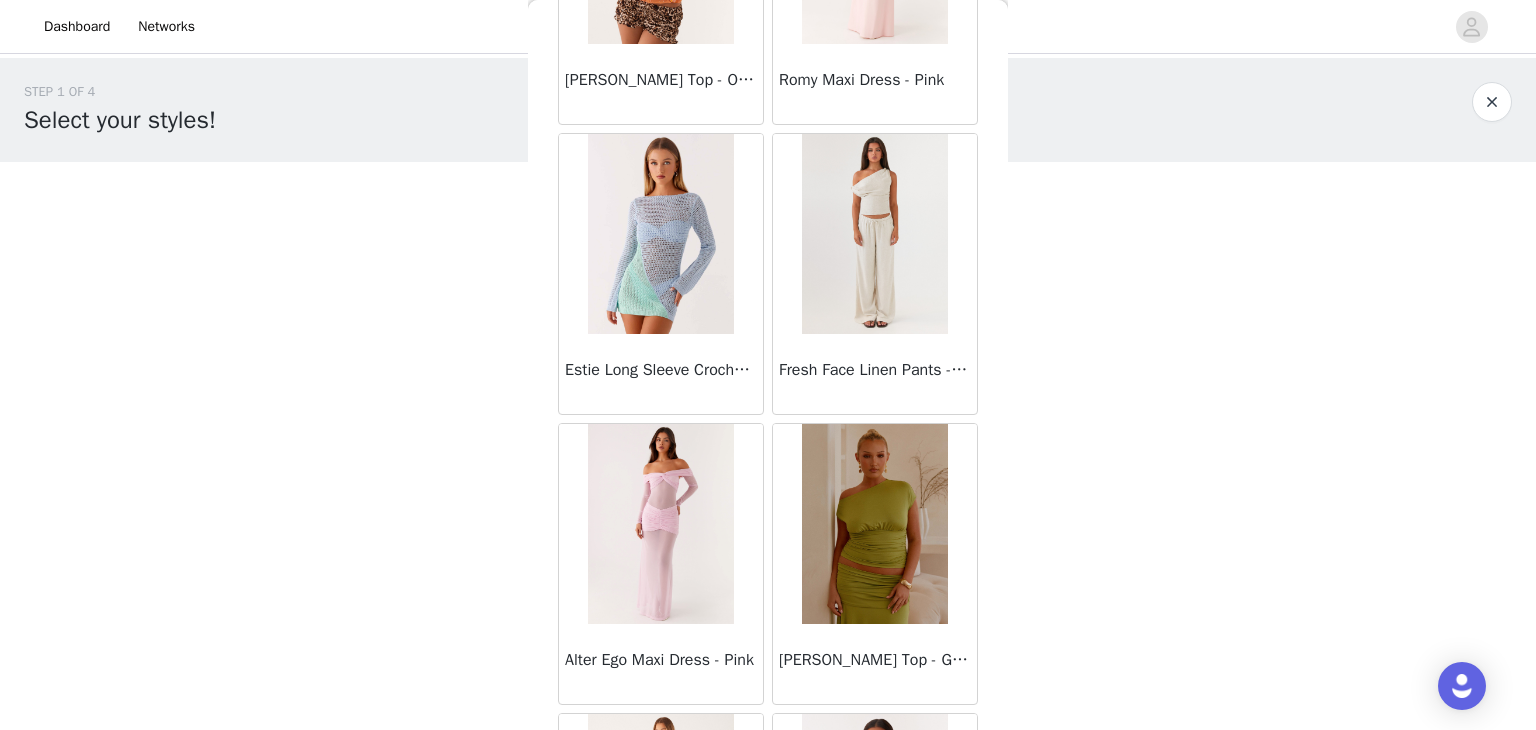scroll, scrollTop: 71830, scrollLeft: 0, axis: vertical 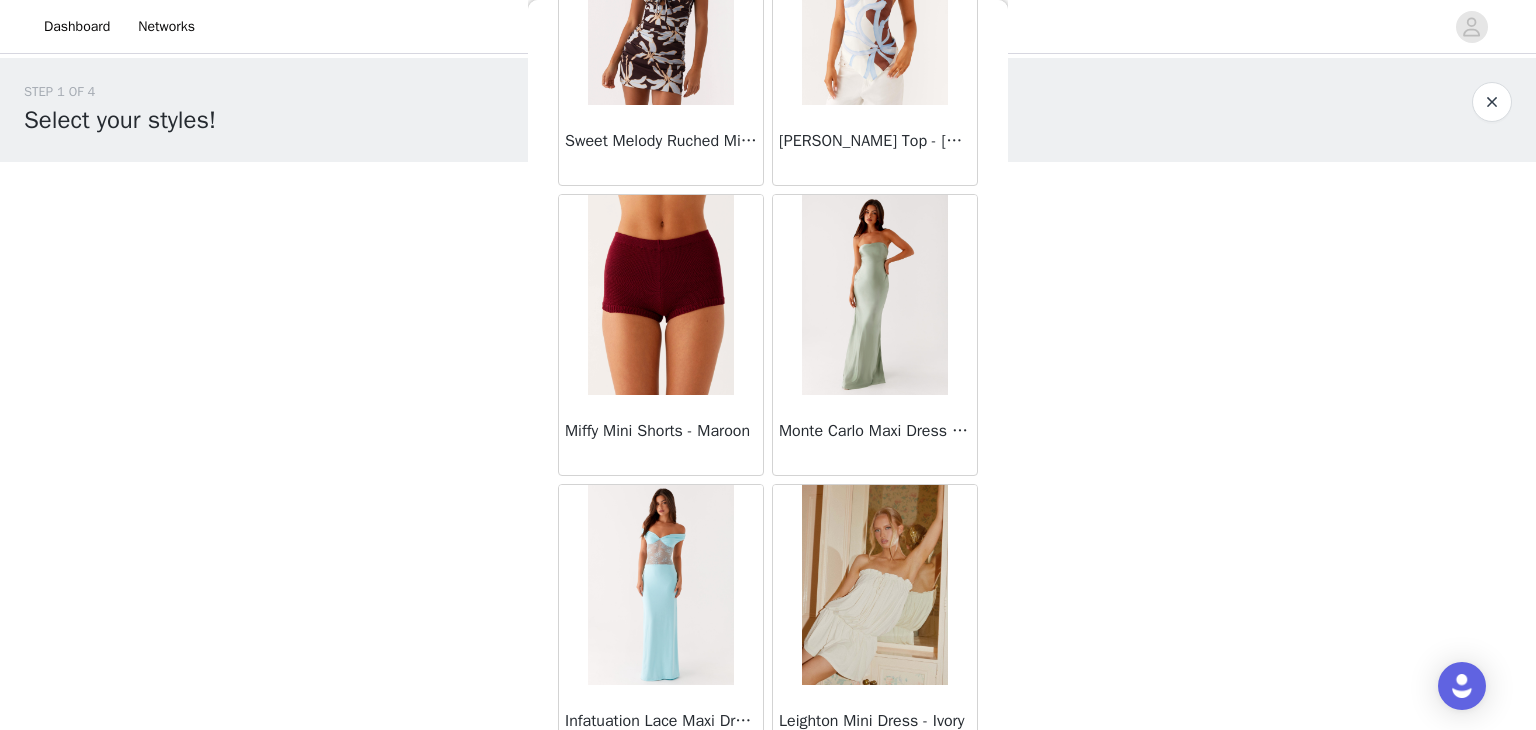 click on "Load More" at bounding box center [768, 800] 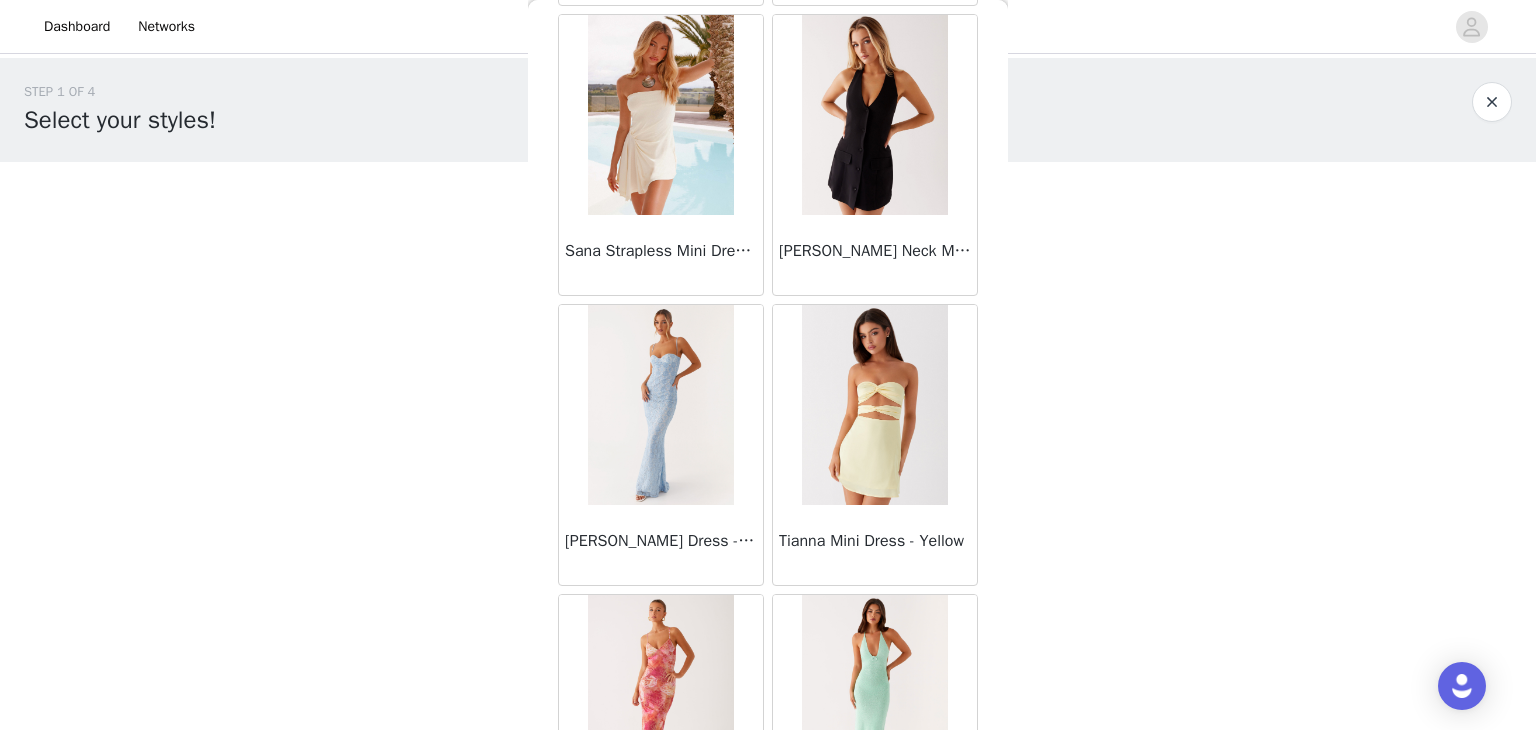 scroll, scrollTop: 77622, scrollLeft: 0, axis: vertical 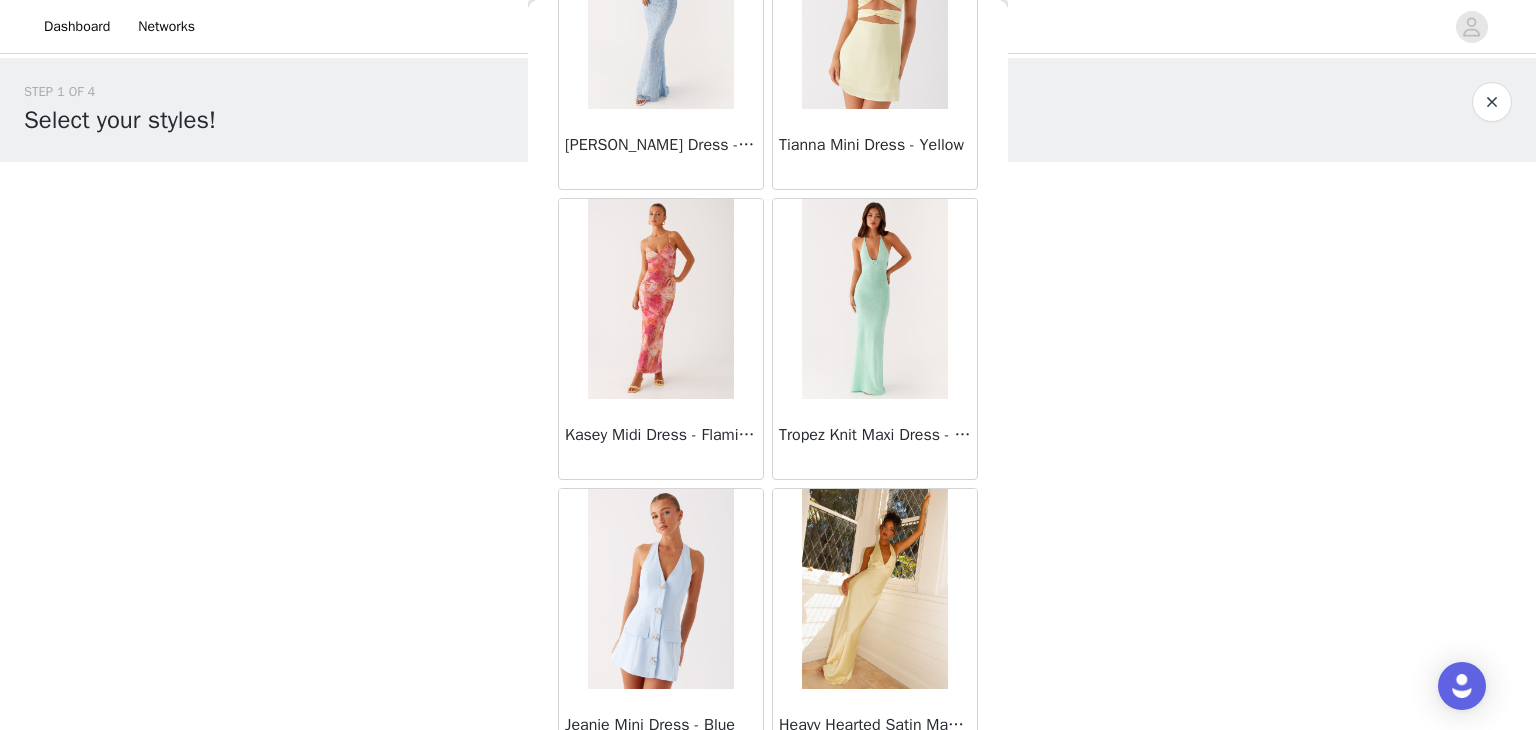 click on "Load More" at bounding box center [768, 804] 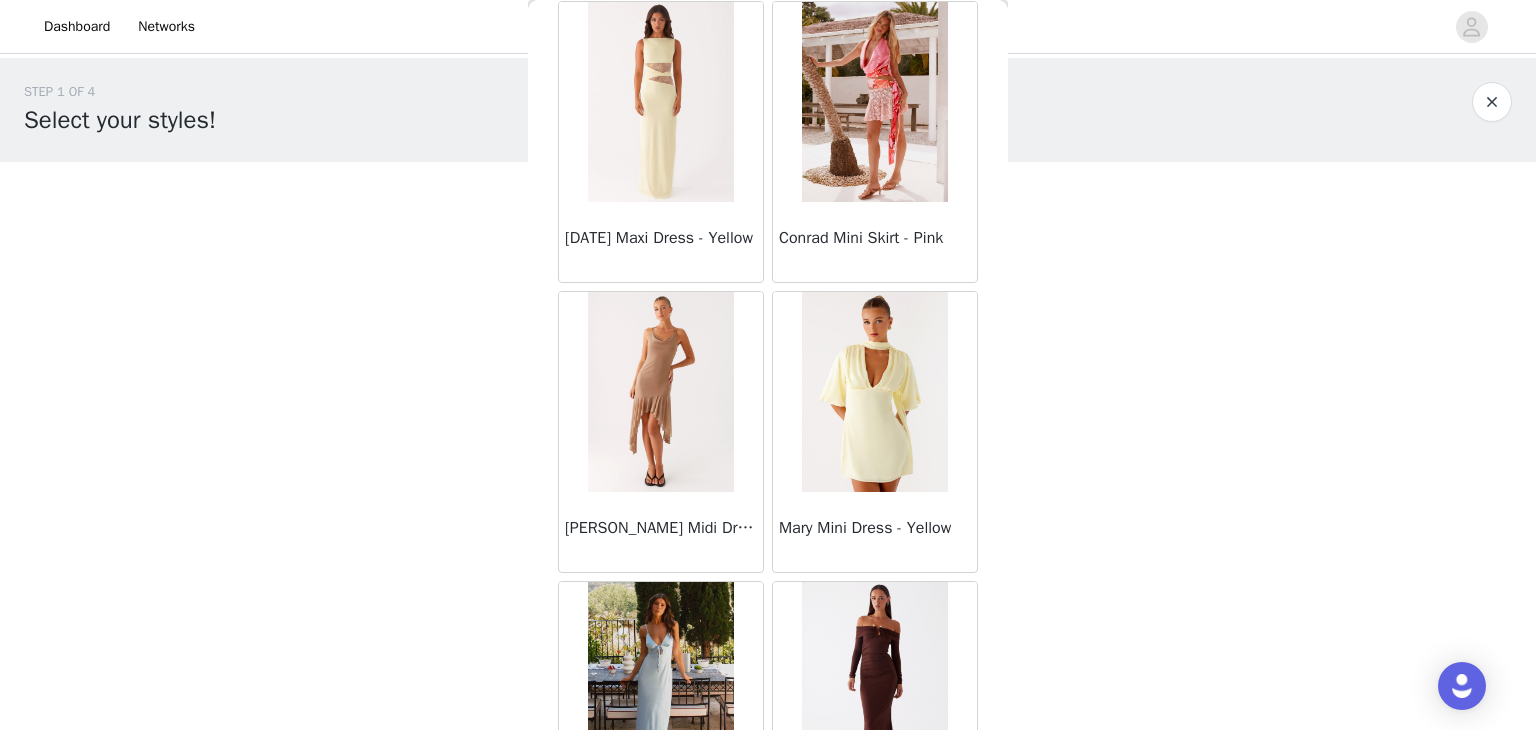 scroll, scrollTop: 80518, scrollLeft: 0, axis: vertical 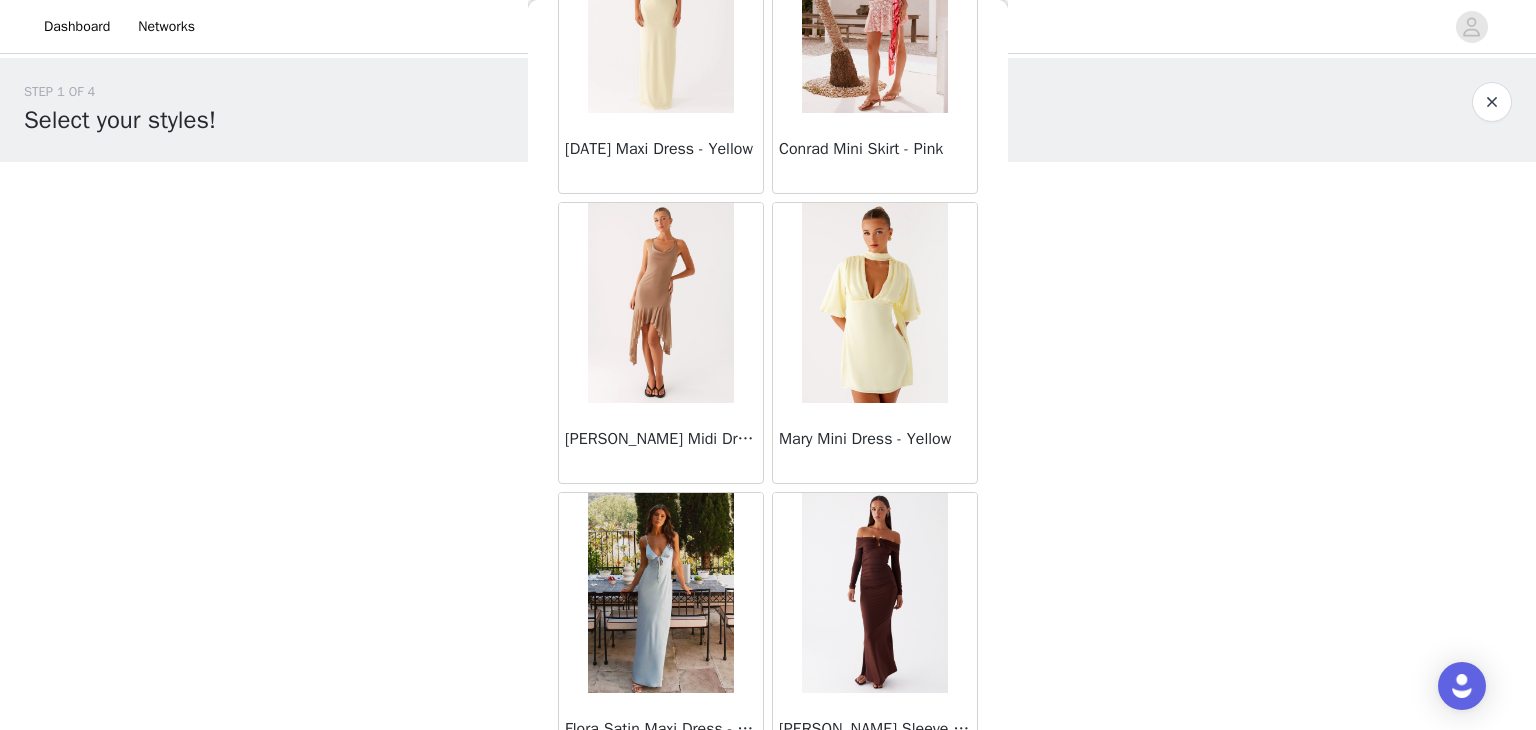 click on "Load More" at bounding box center (768, 808) 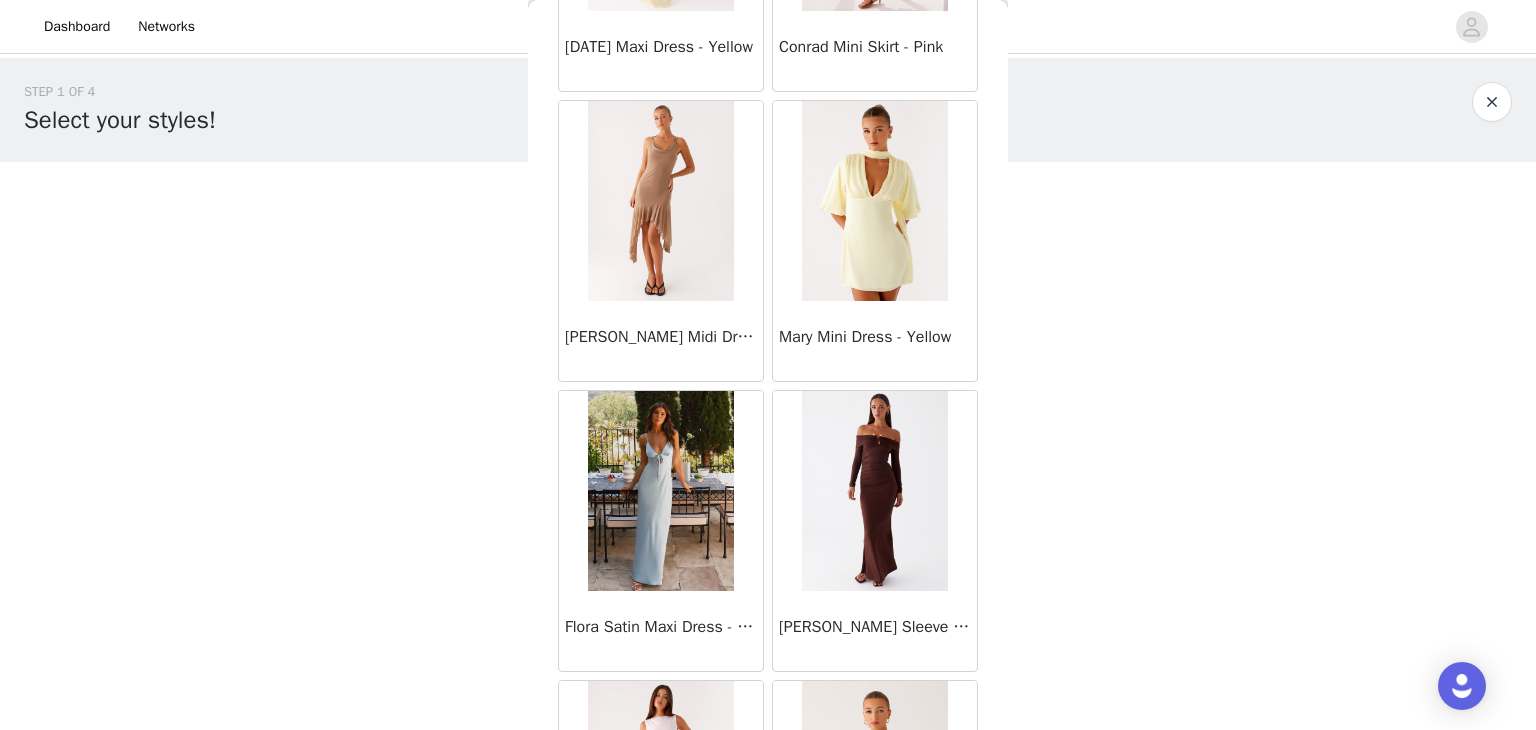 scroll, scrollTop: 80818, scrollLeft: 0, axis: vertical 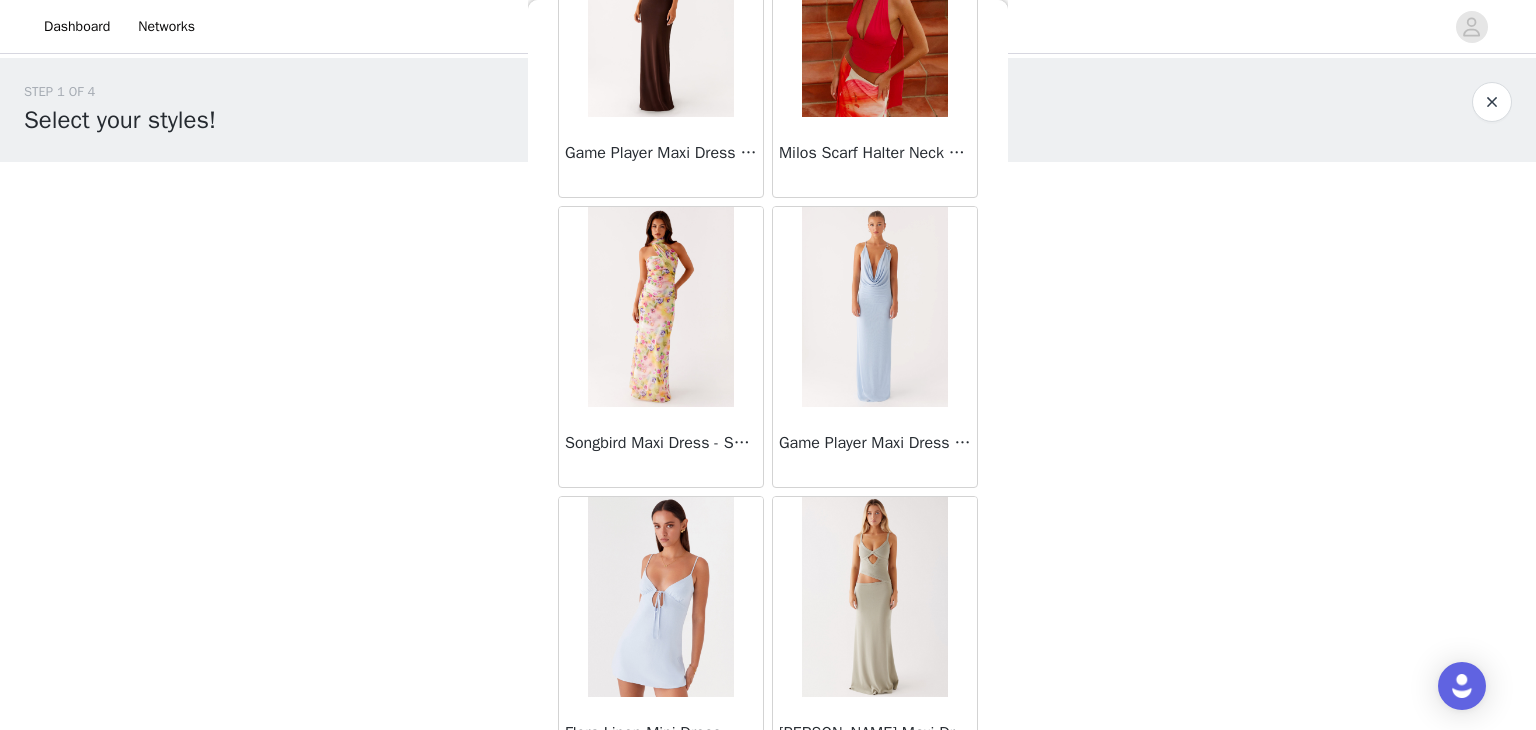 click on "Load More" at bounding box center [768, 812] 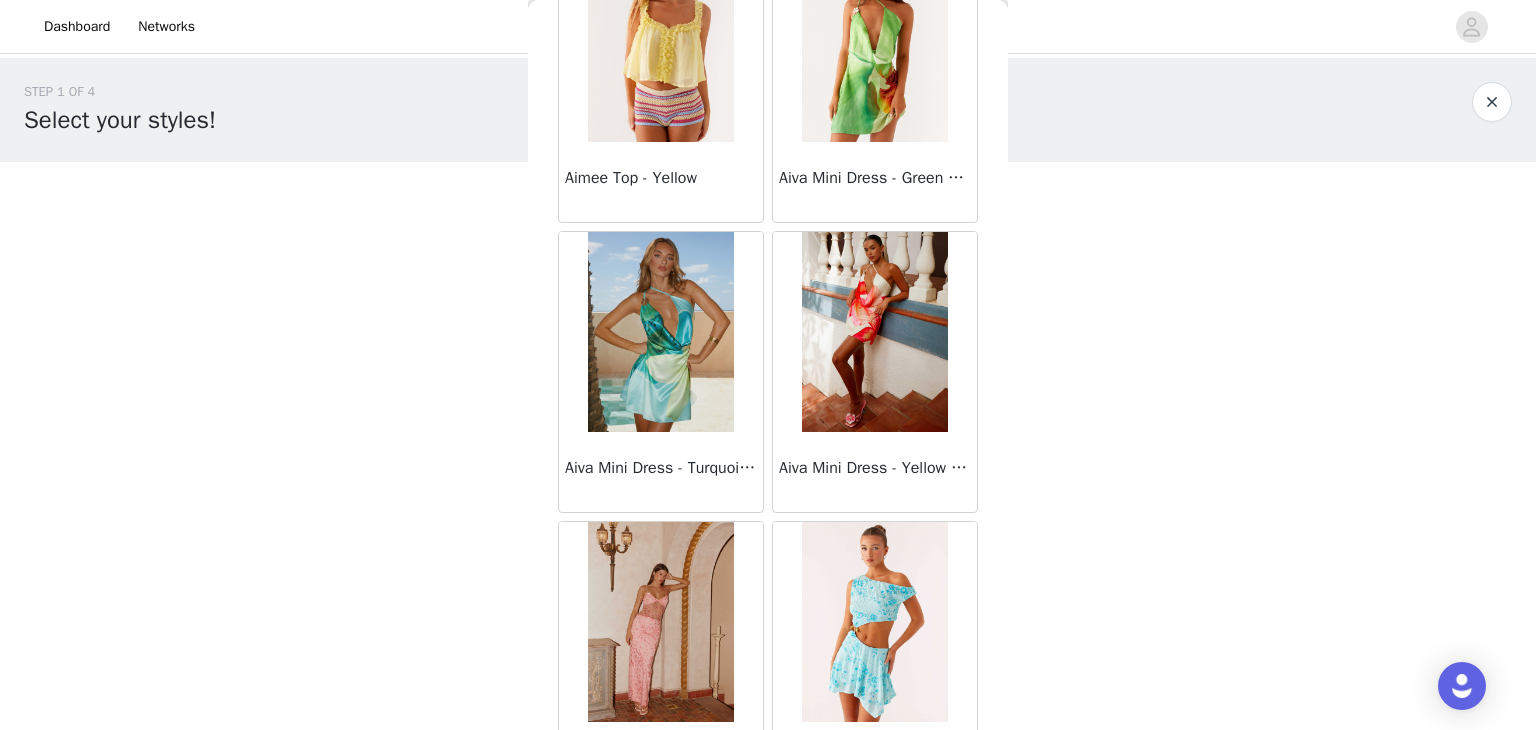 scroll, scrollTop: 86310, scrollLeft: 0, axis: vertical 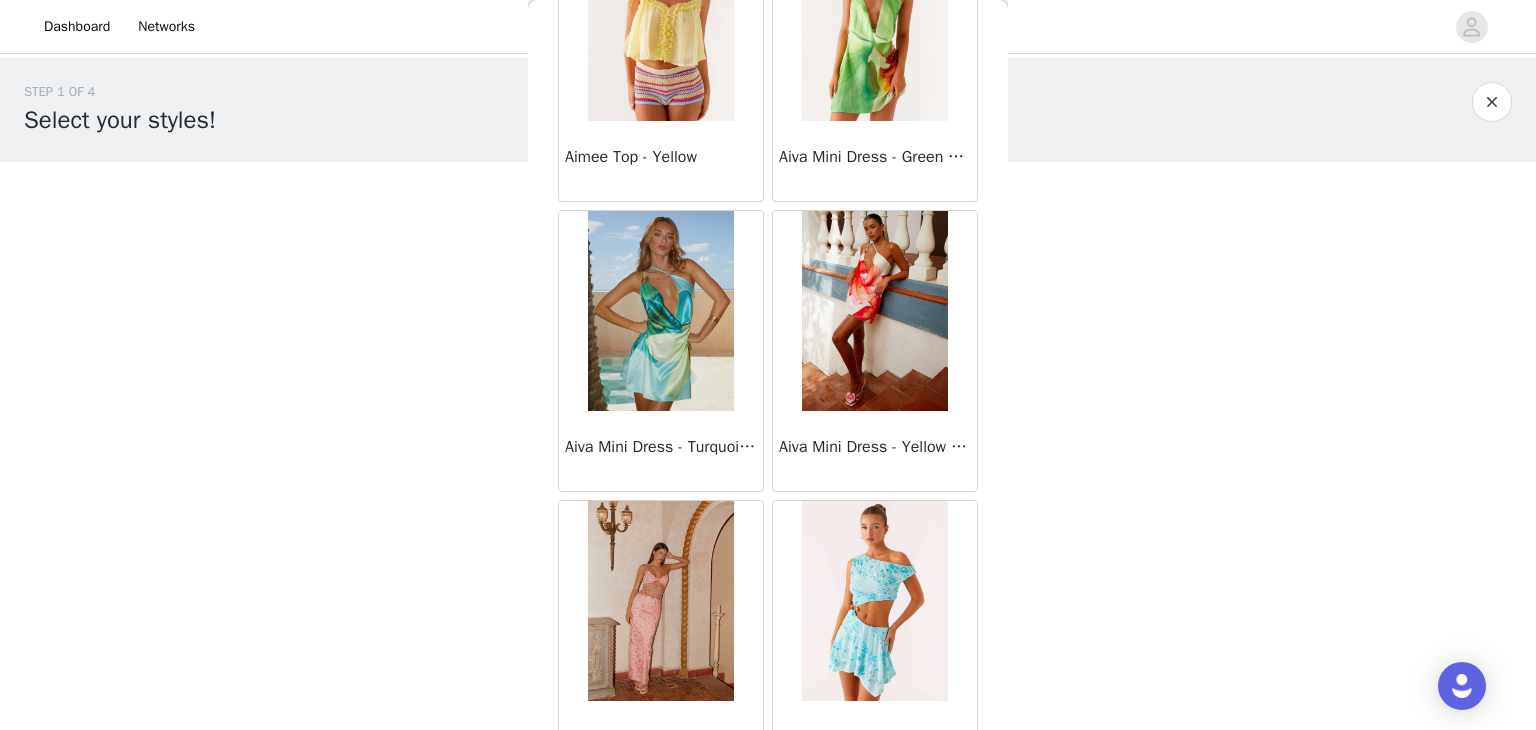 click on "Load More" at bounding box center [768, 816] 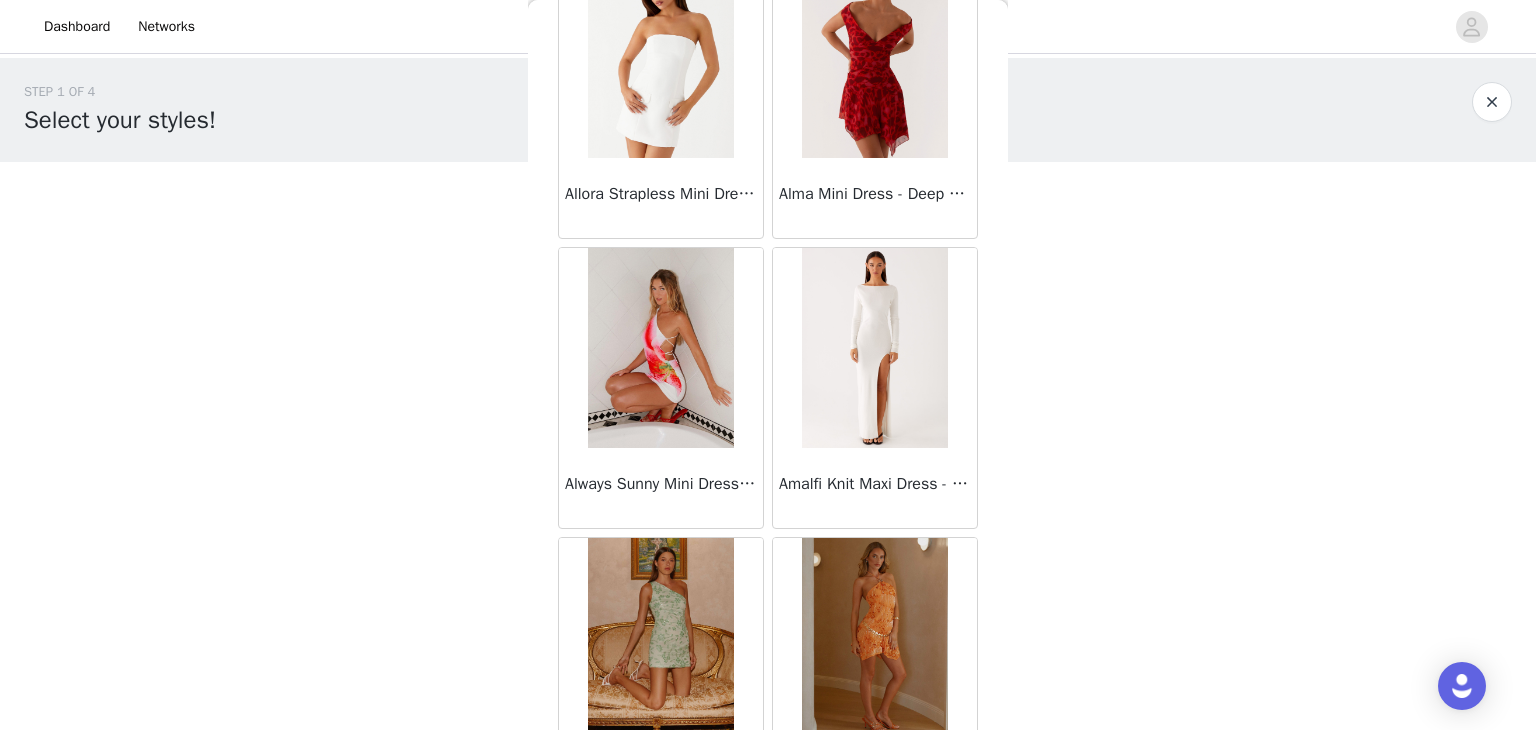 scroll, scrollTop: 89206, scrollLeft: 0, axis: vertical 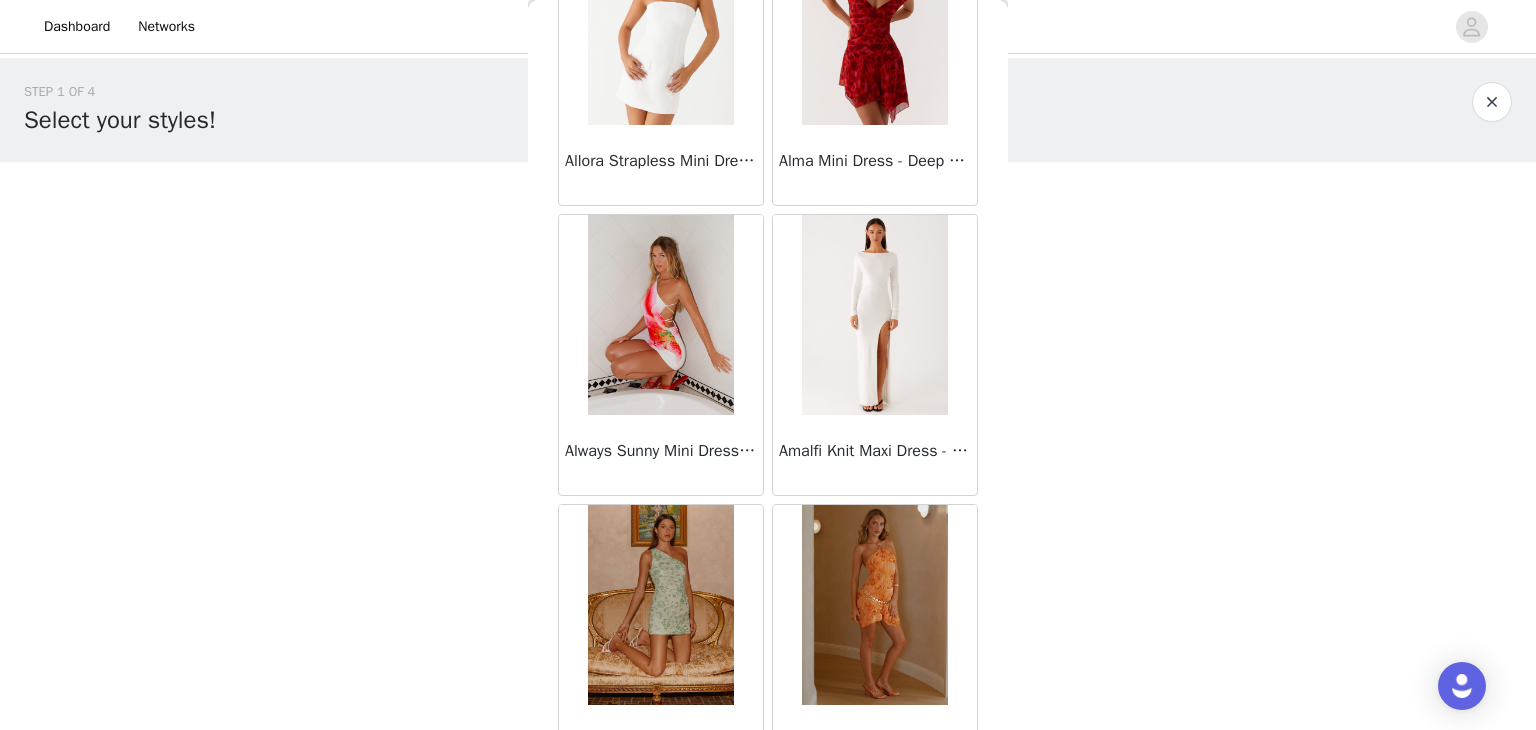 click on "Load More" at bounding box center [768, 820] 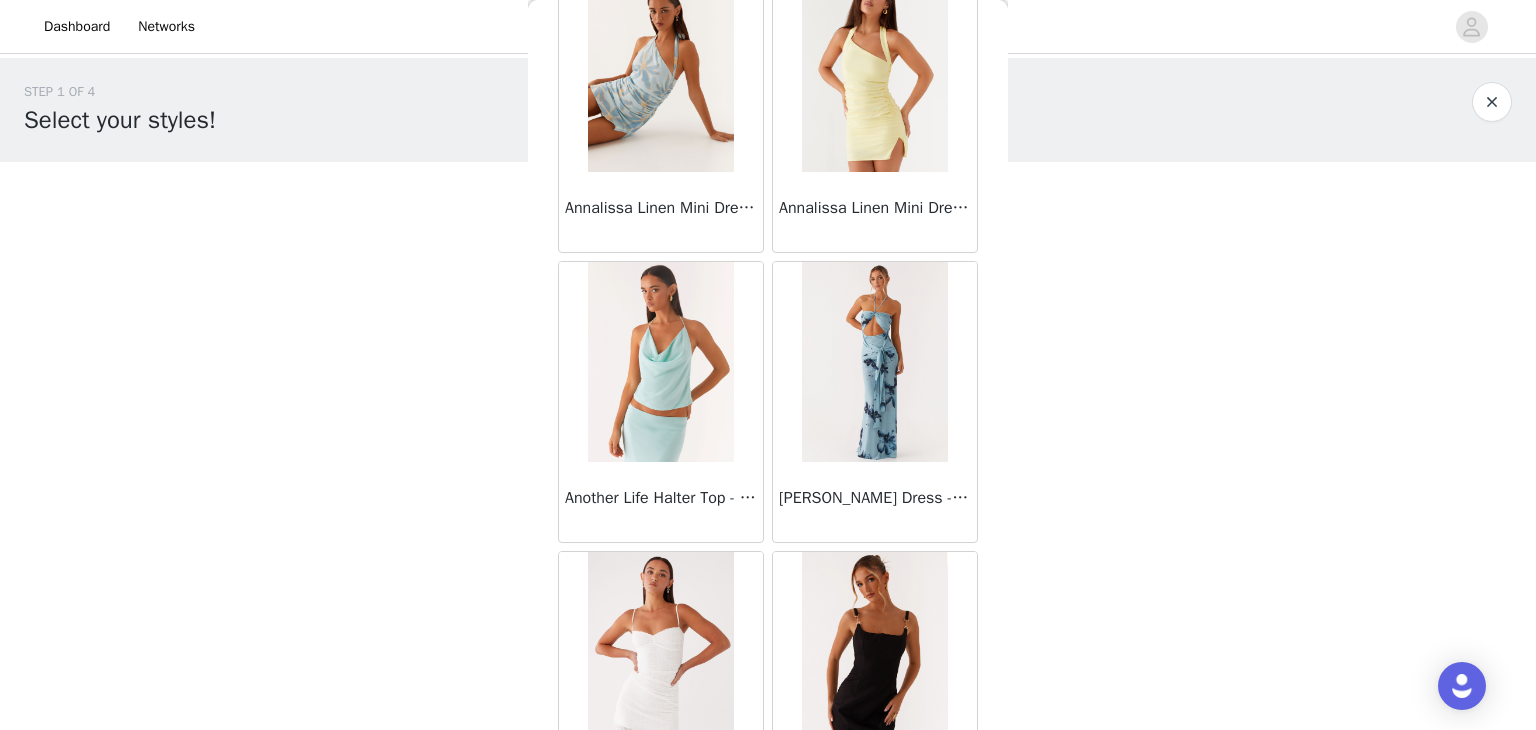 scroll, scrollTop: 91348, scrollLeft: 0, axis: vertical 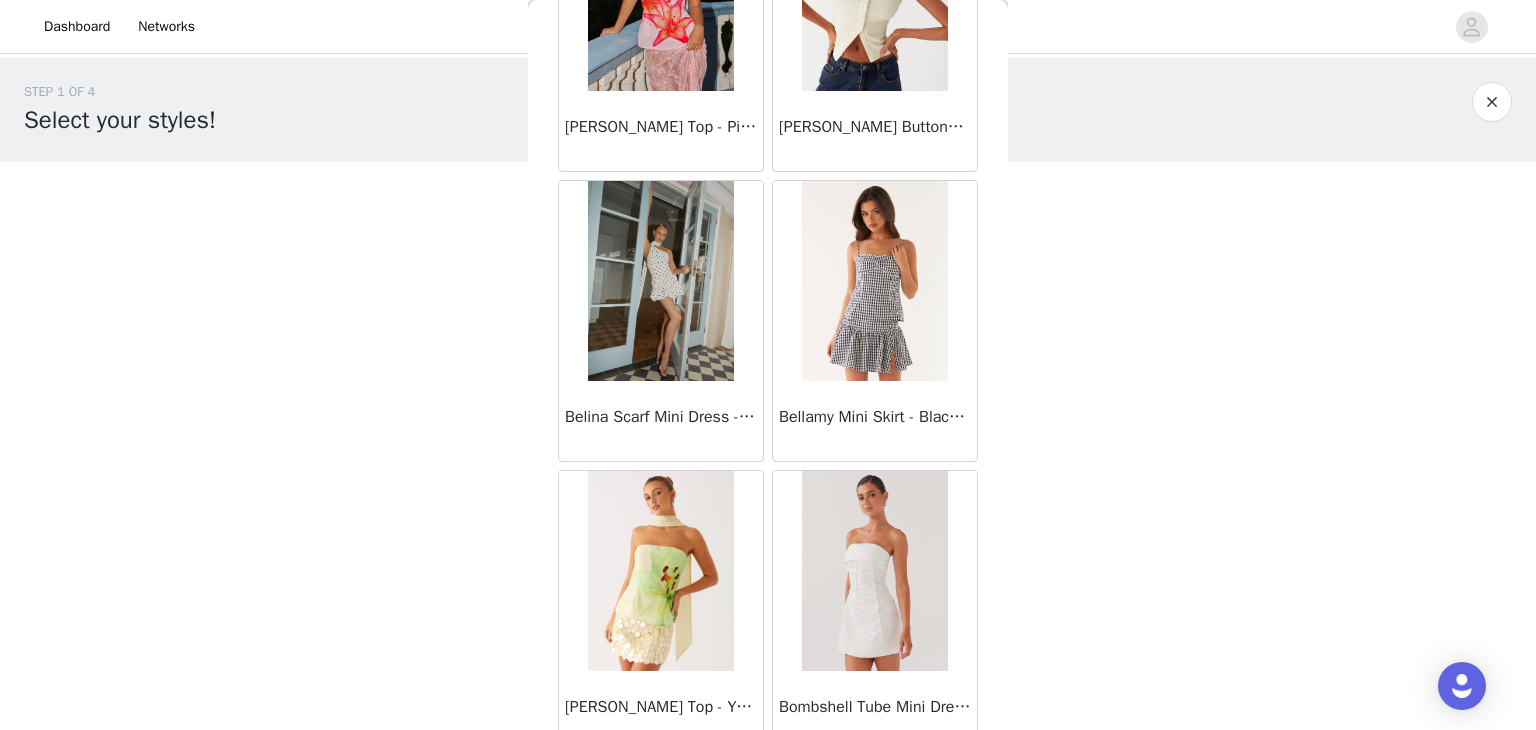 click at bounding box center [660, 281] 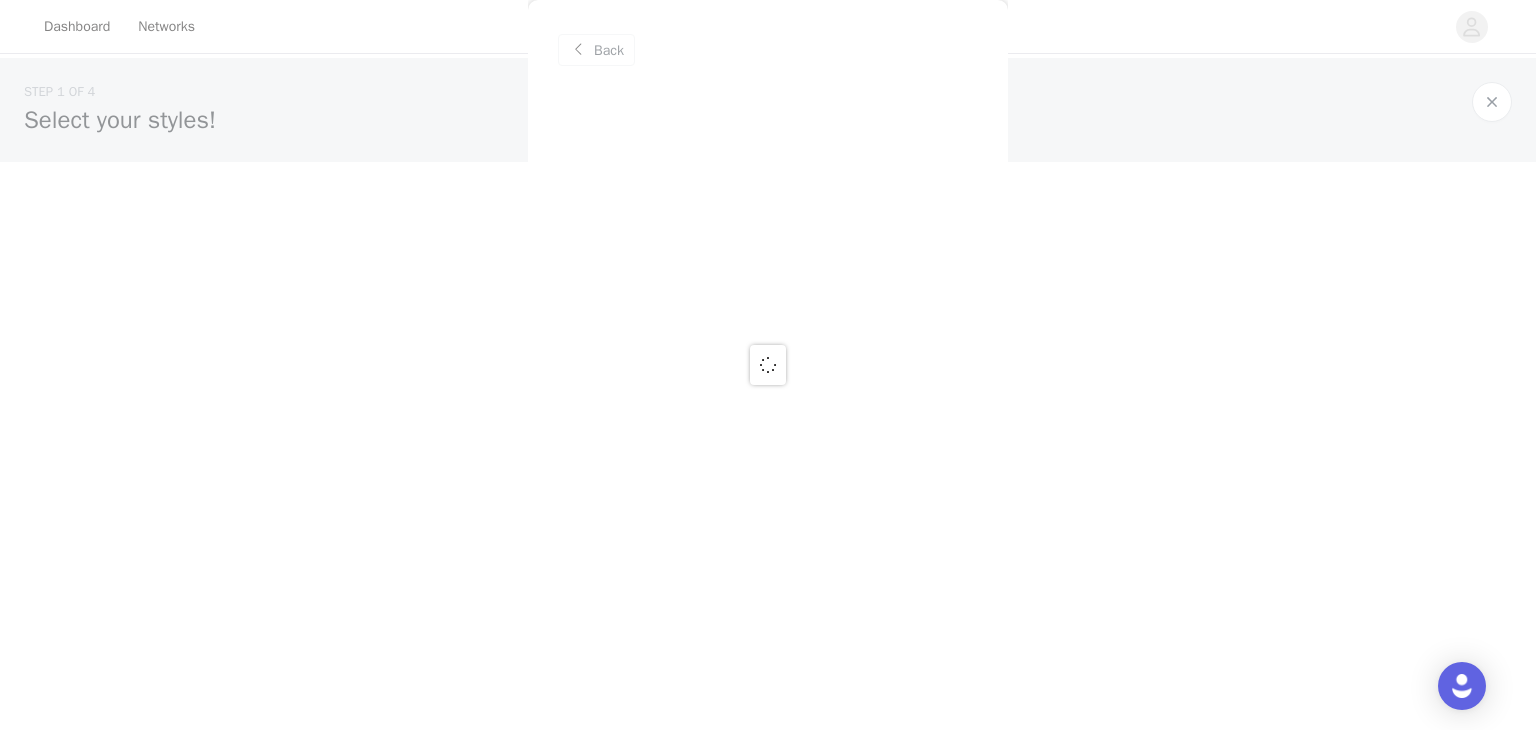 scroll, scrollTop: 0, scrollLeft: 0, axis: both 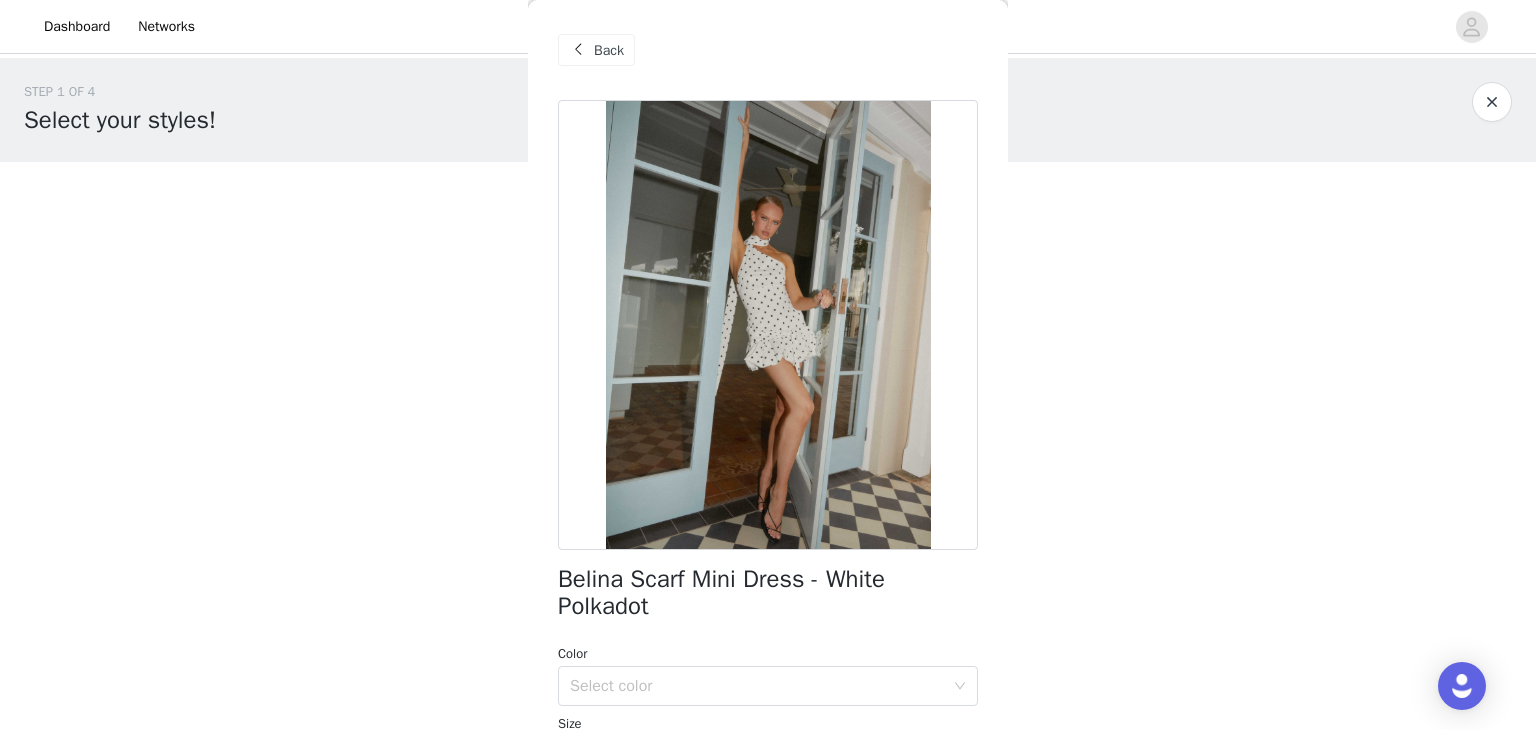 click on "Back" at bounding box center (609, 50) 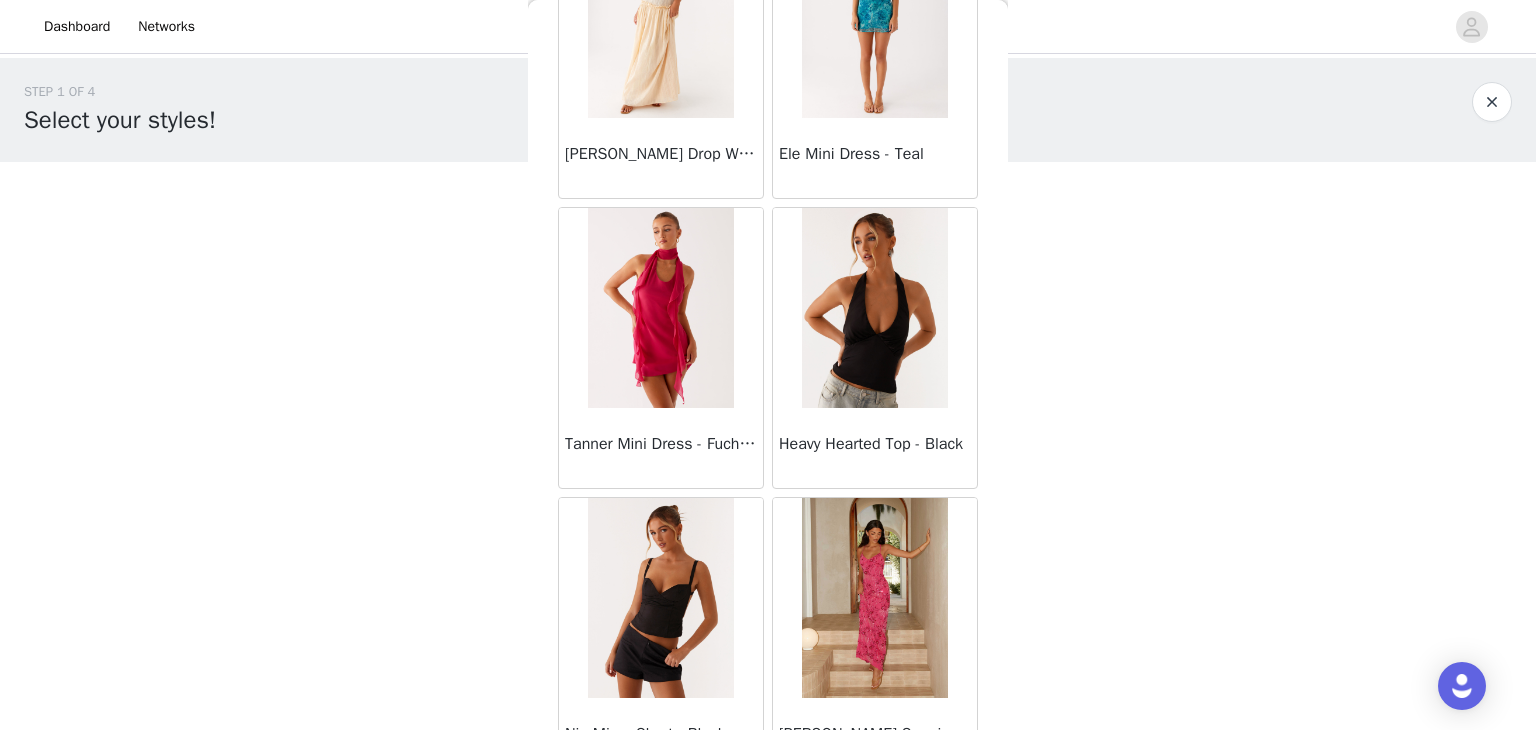 scroll, scrollTop: 37000, scrollLeft: 0, axis: vertical 